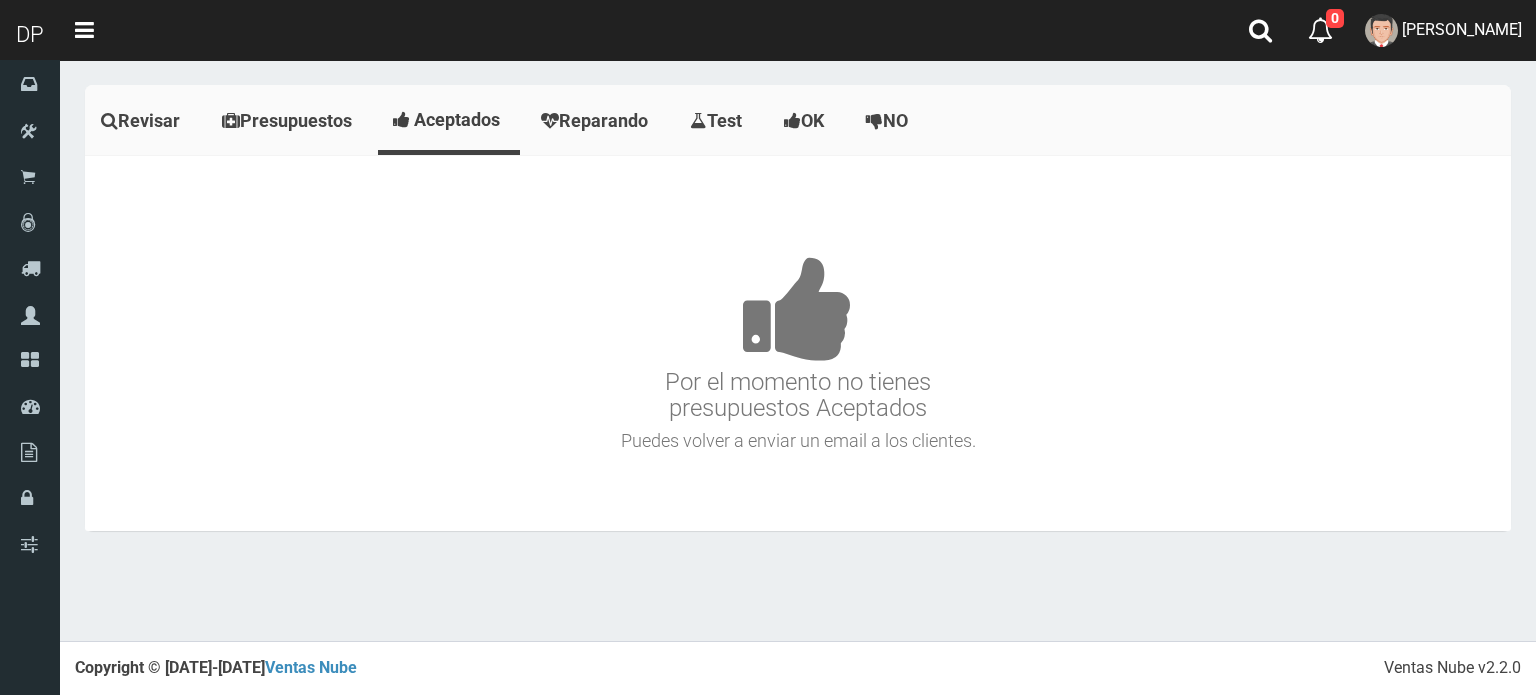 scroll, scrollTop: 0, scrollLeft: 0, axis: both 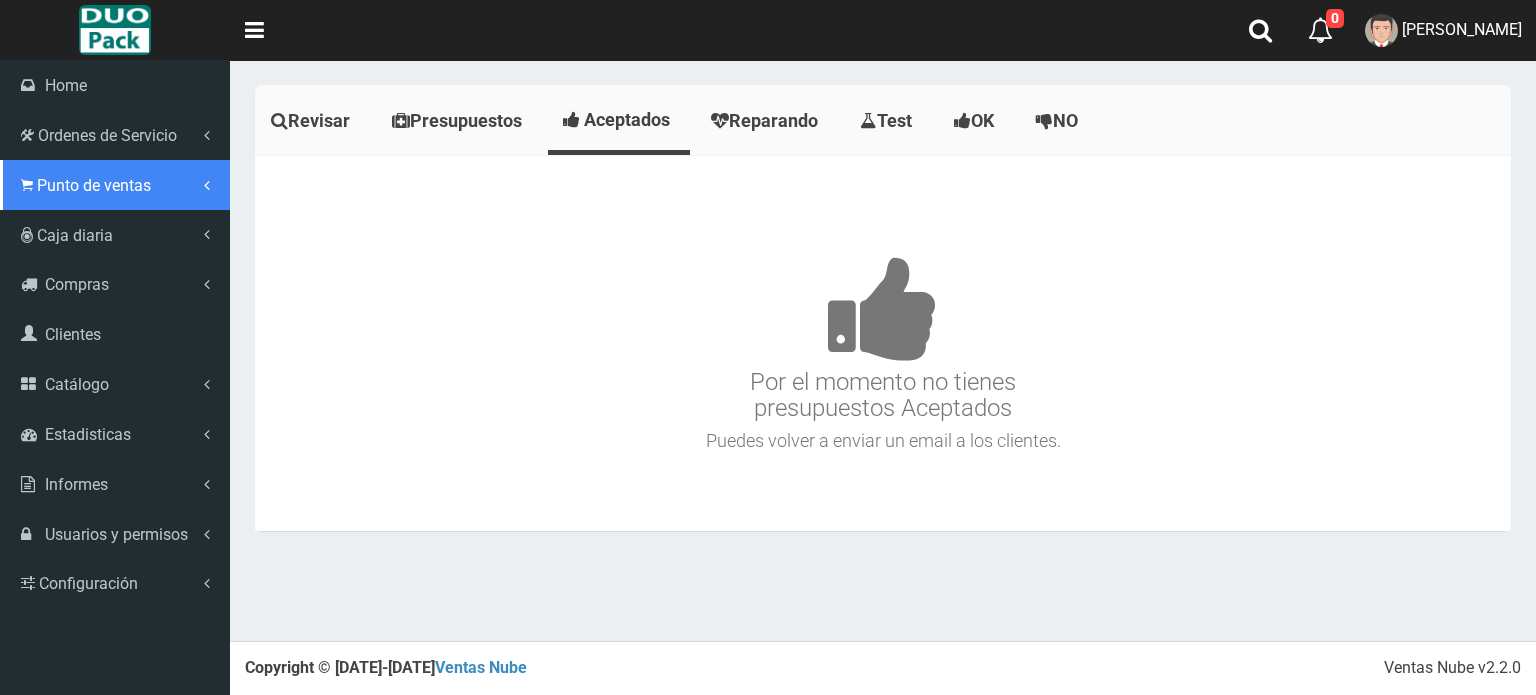click on "Punto de ventas" at bounding box center (115, 185) 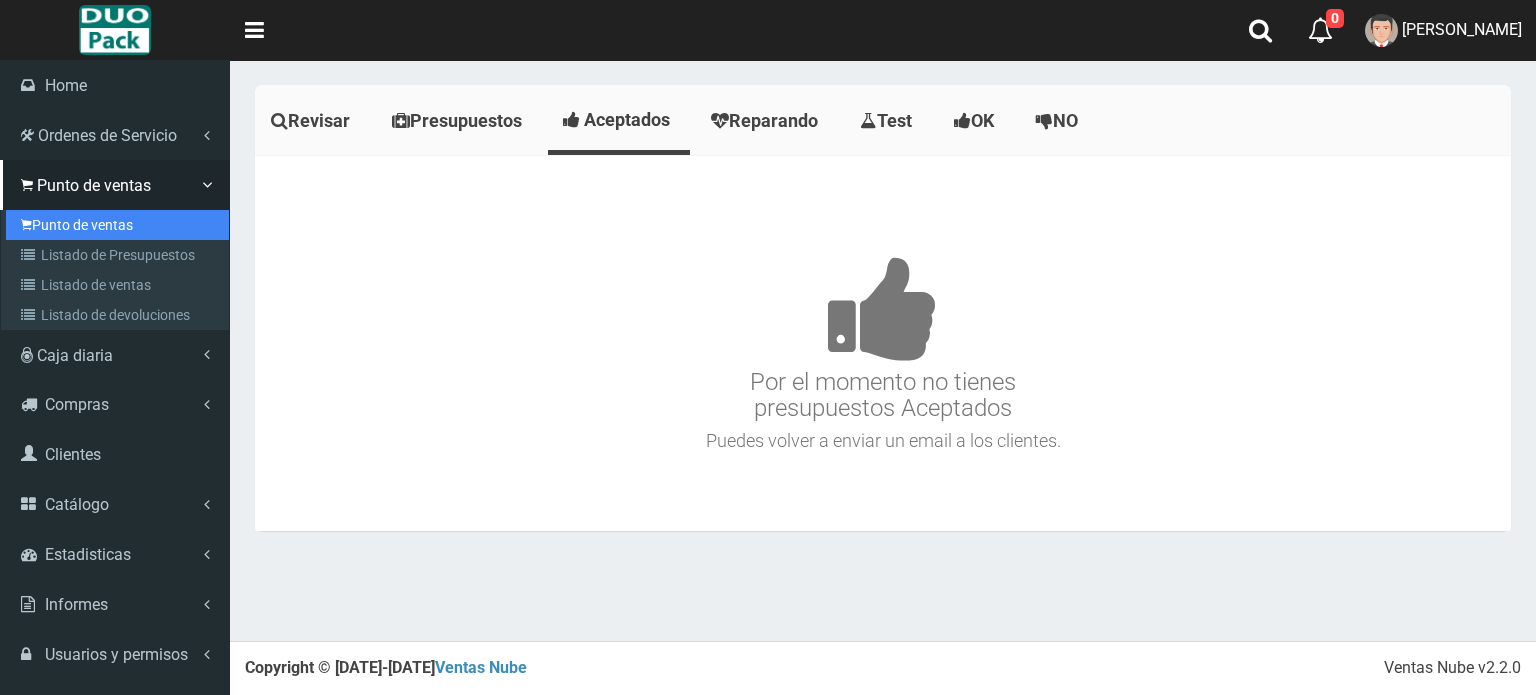 click on "Punto de ventas" at bounding box center (117, 225) 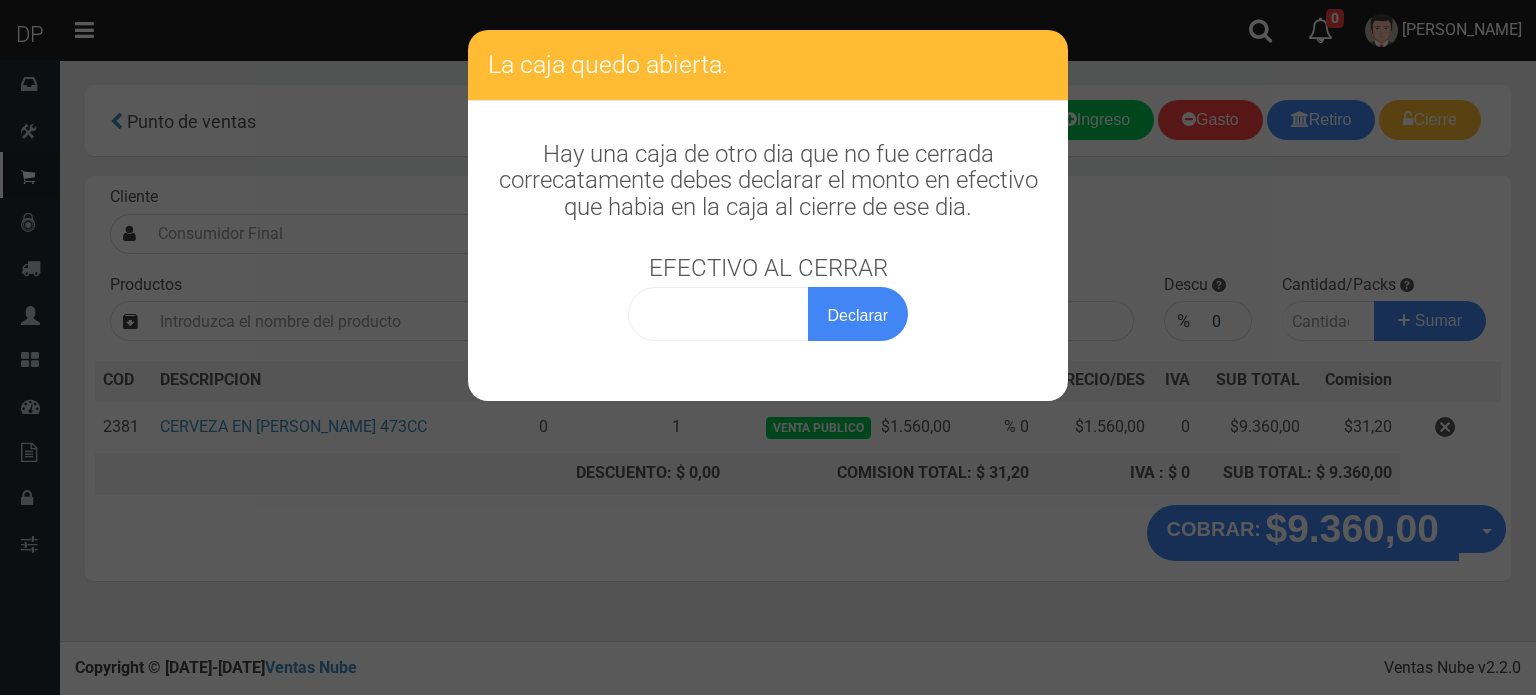 scroll, scrollTop: 0, scrollLeft: 0, axis: both 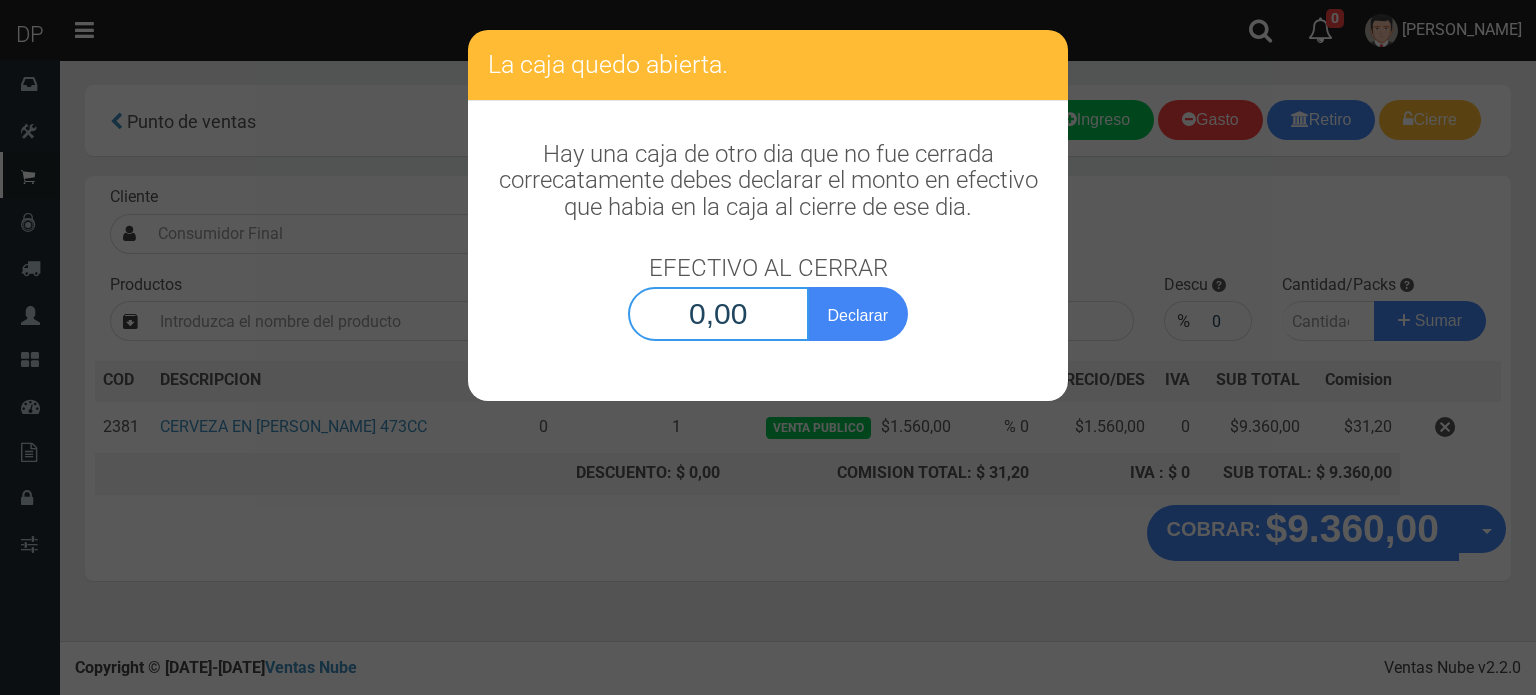 click on "0,00" at bounding box center (718, 314) 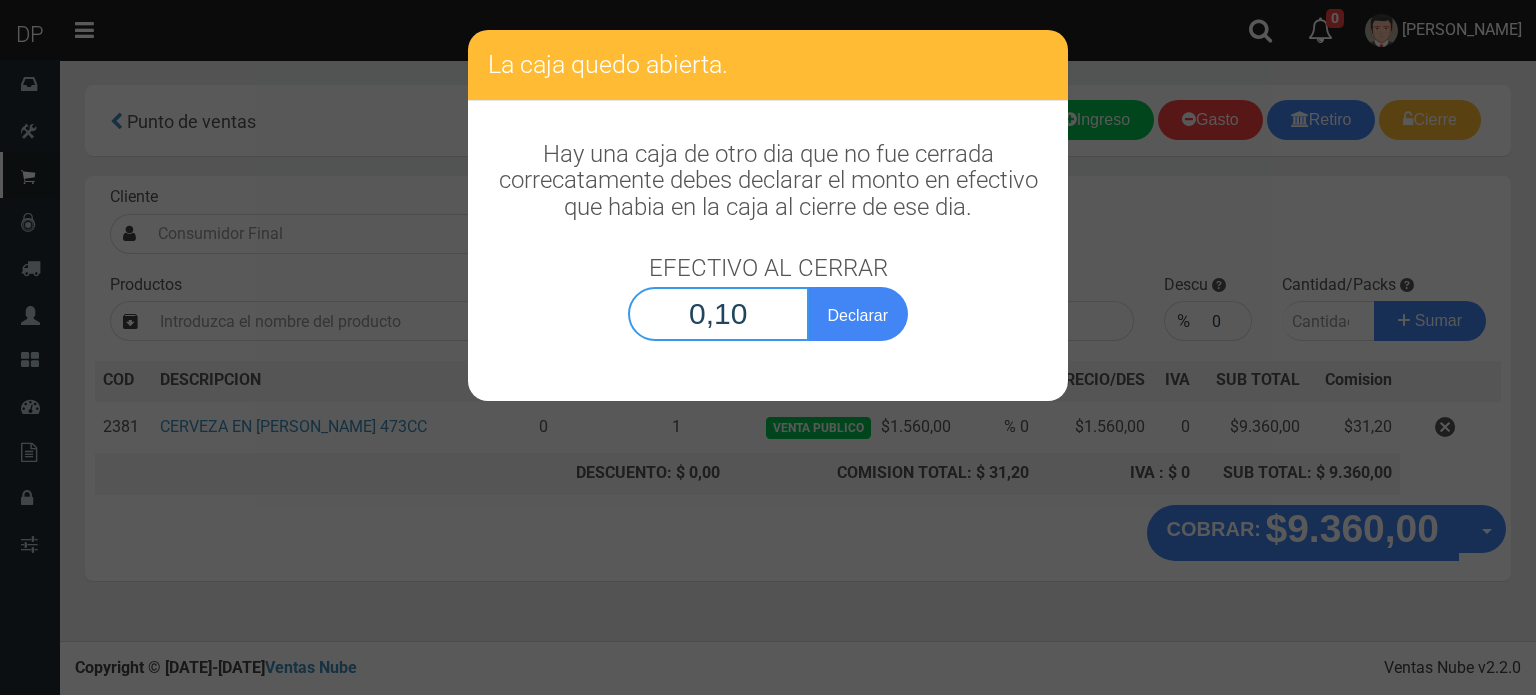 type on "1,00" 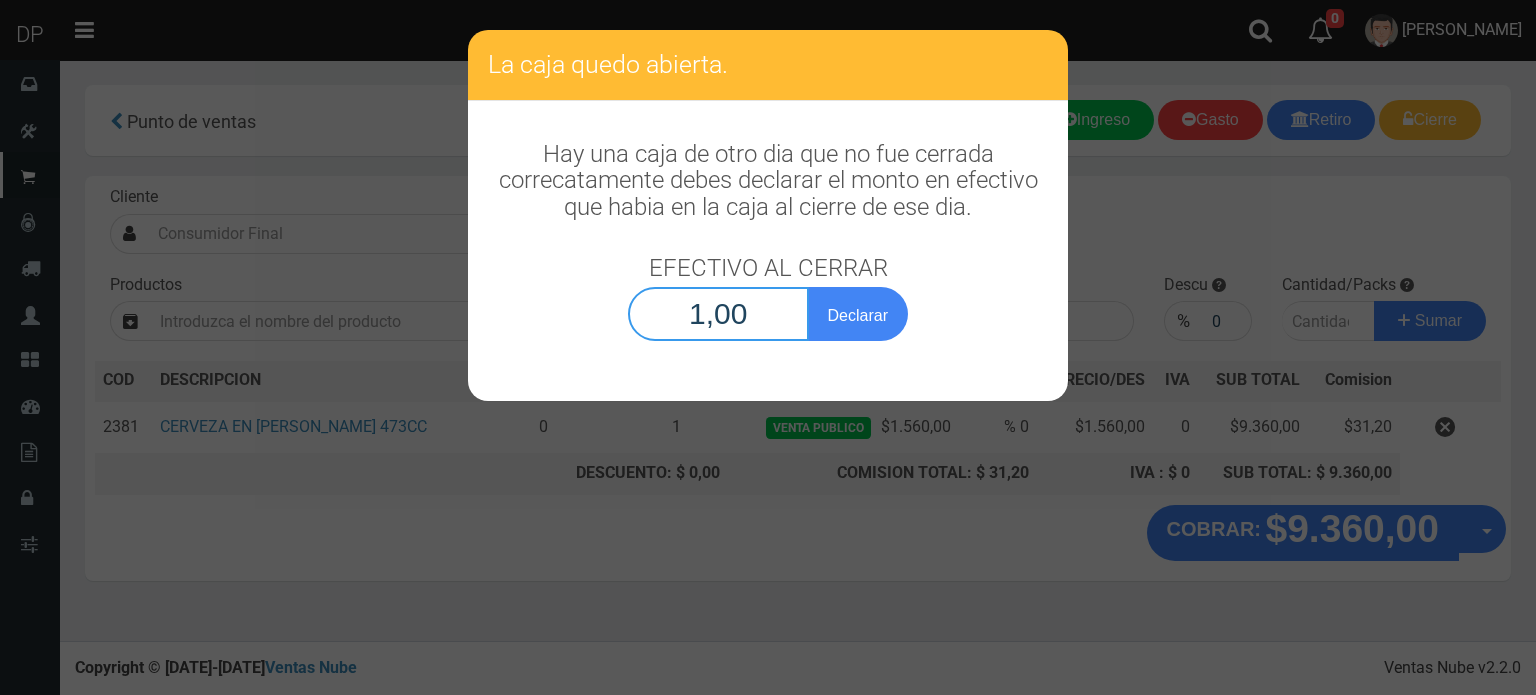 click on "Declarar" at bounding box center [858, 314] 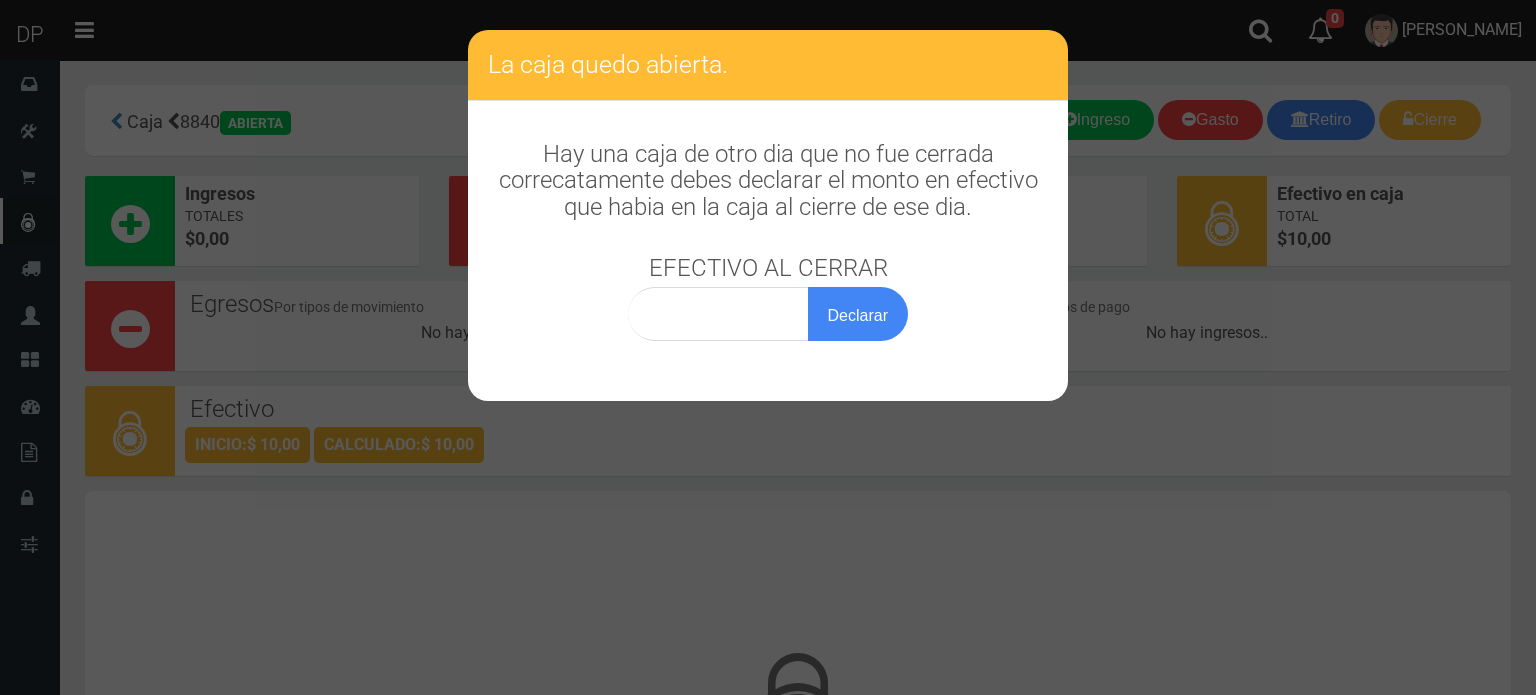 scroll, scrollTop: 0, scrollLeft: 0, axis: both 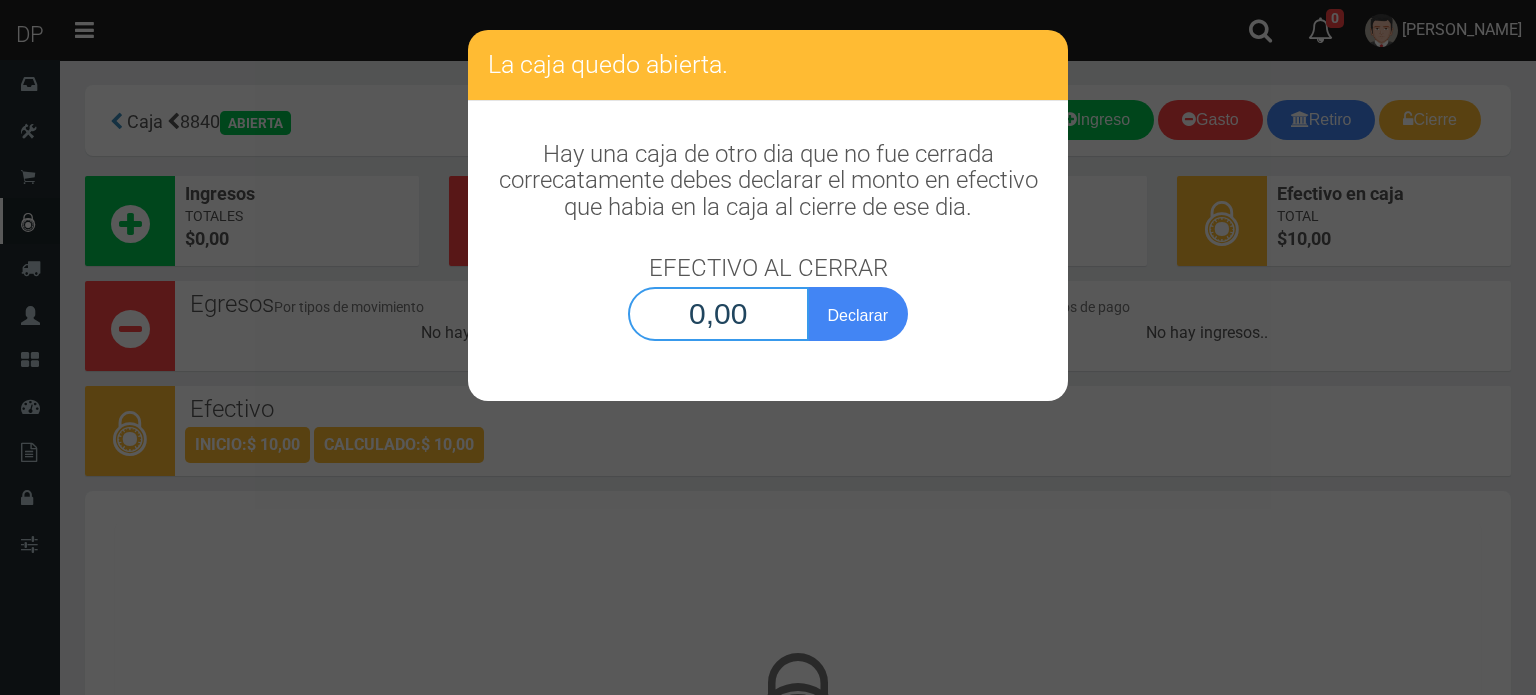 click on "0,00" at bounding box center (718, 314) 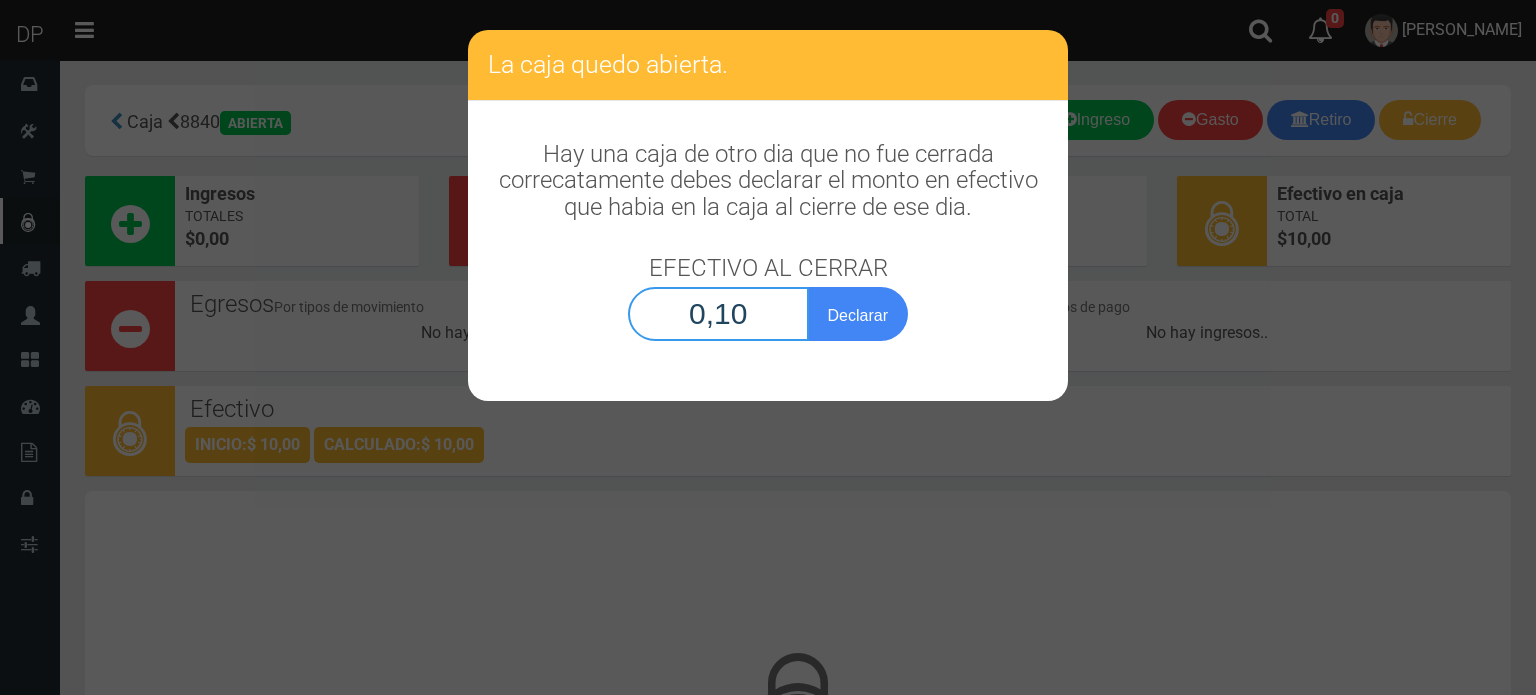 type on "1,00" 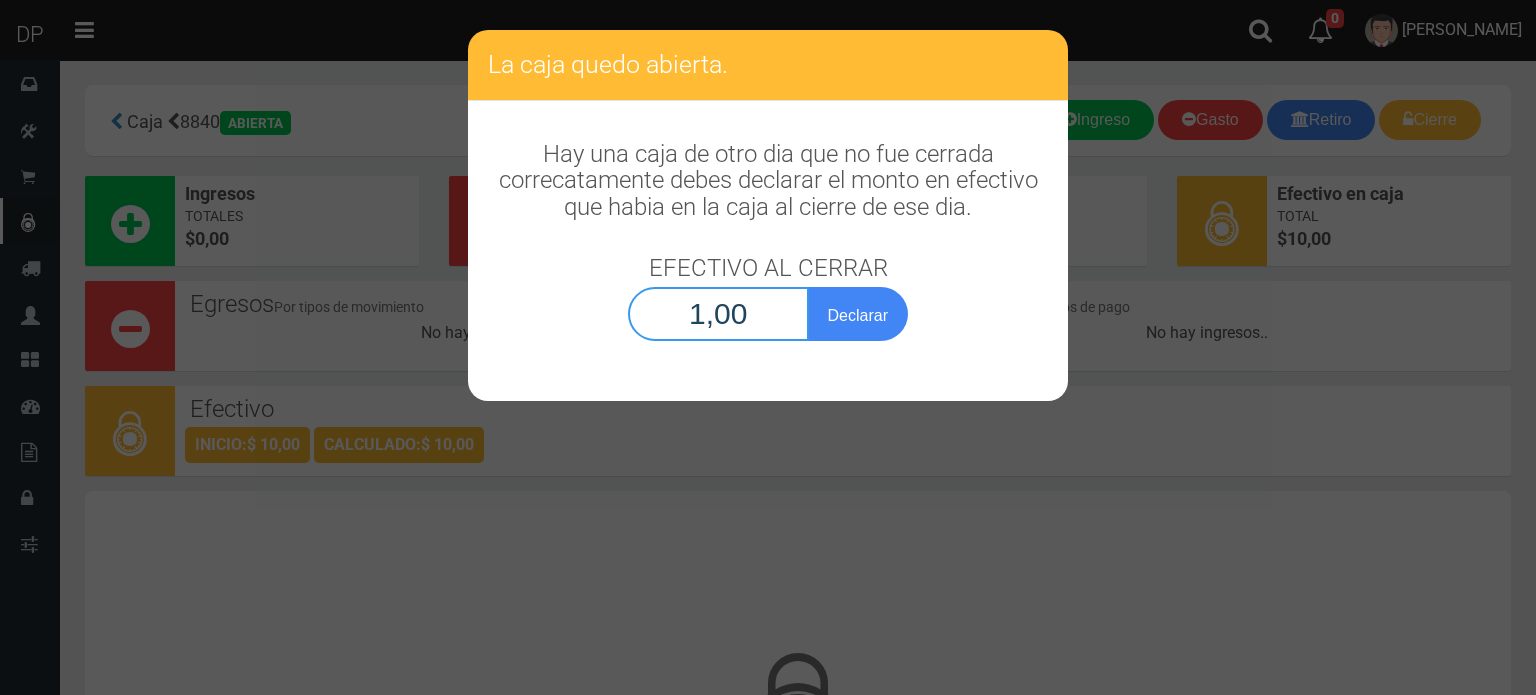 click on "Declarar" at bounding box center (858, 314) 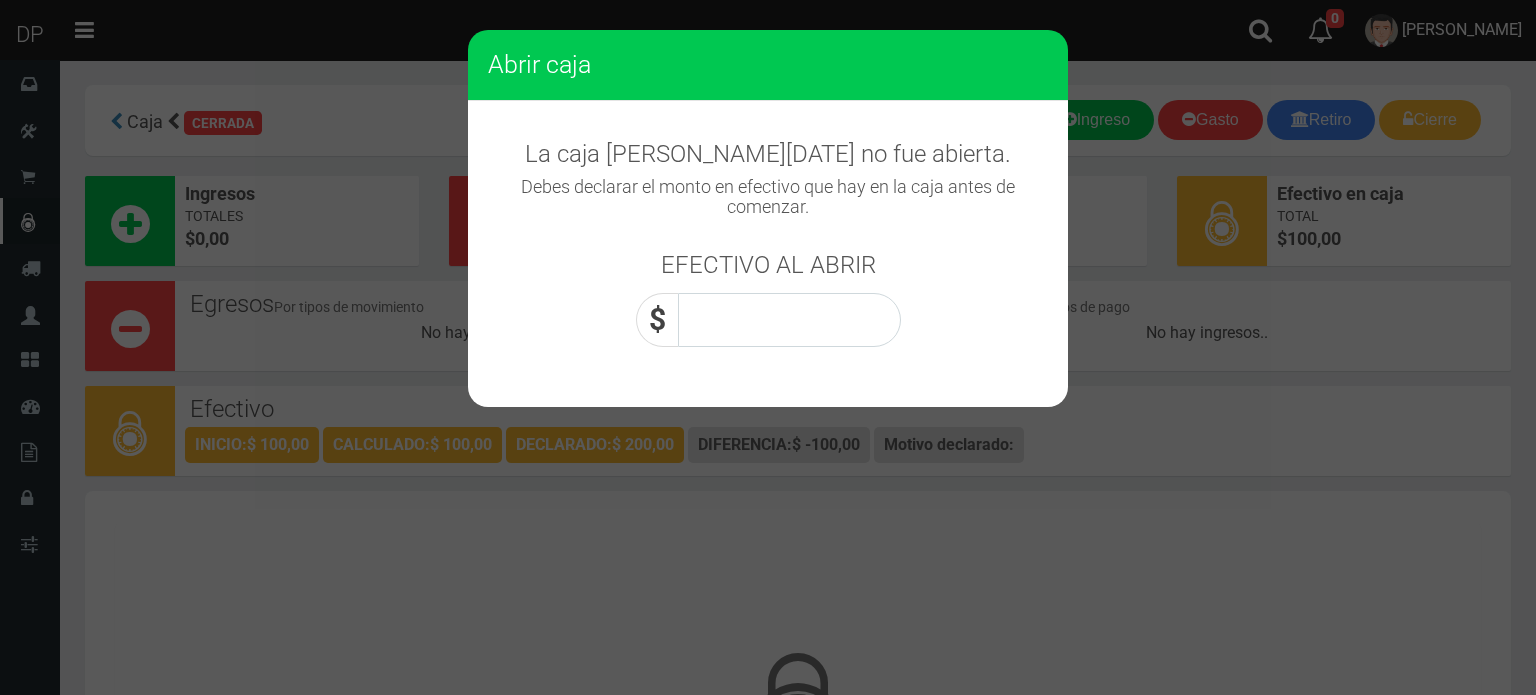 scroll, scrollTop: 0, scrollLeft: 0, axis: both 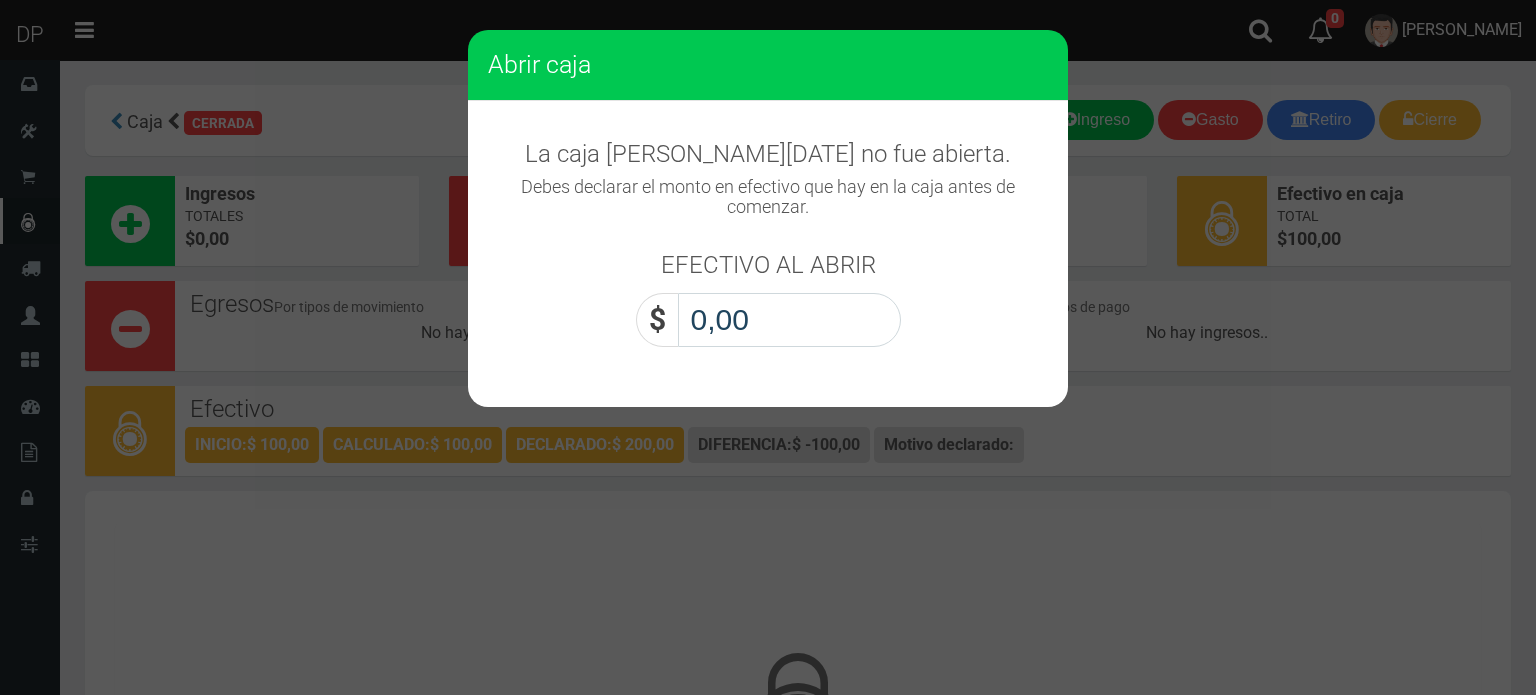 click on "0,00" at bounding box center [789, 320] 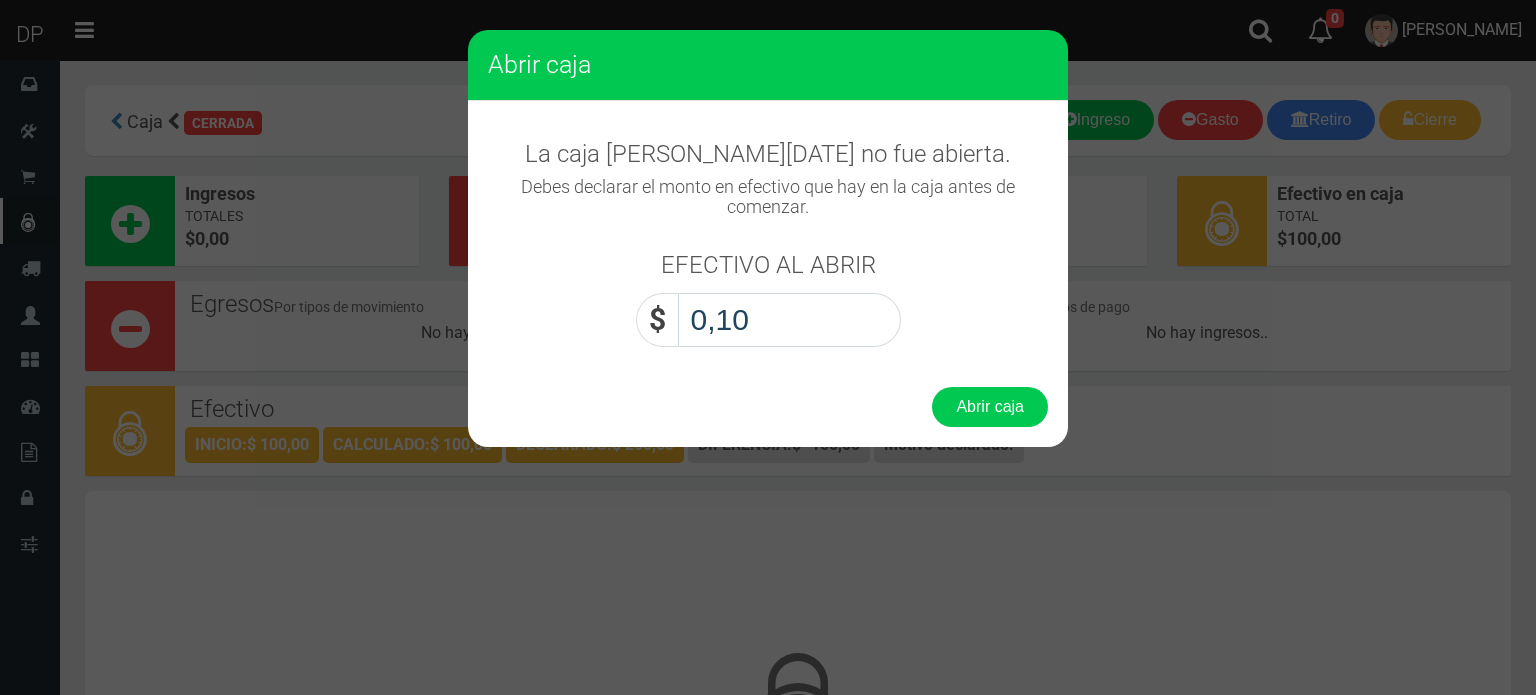 type on "1,00" 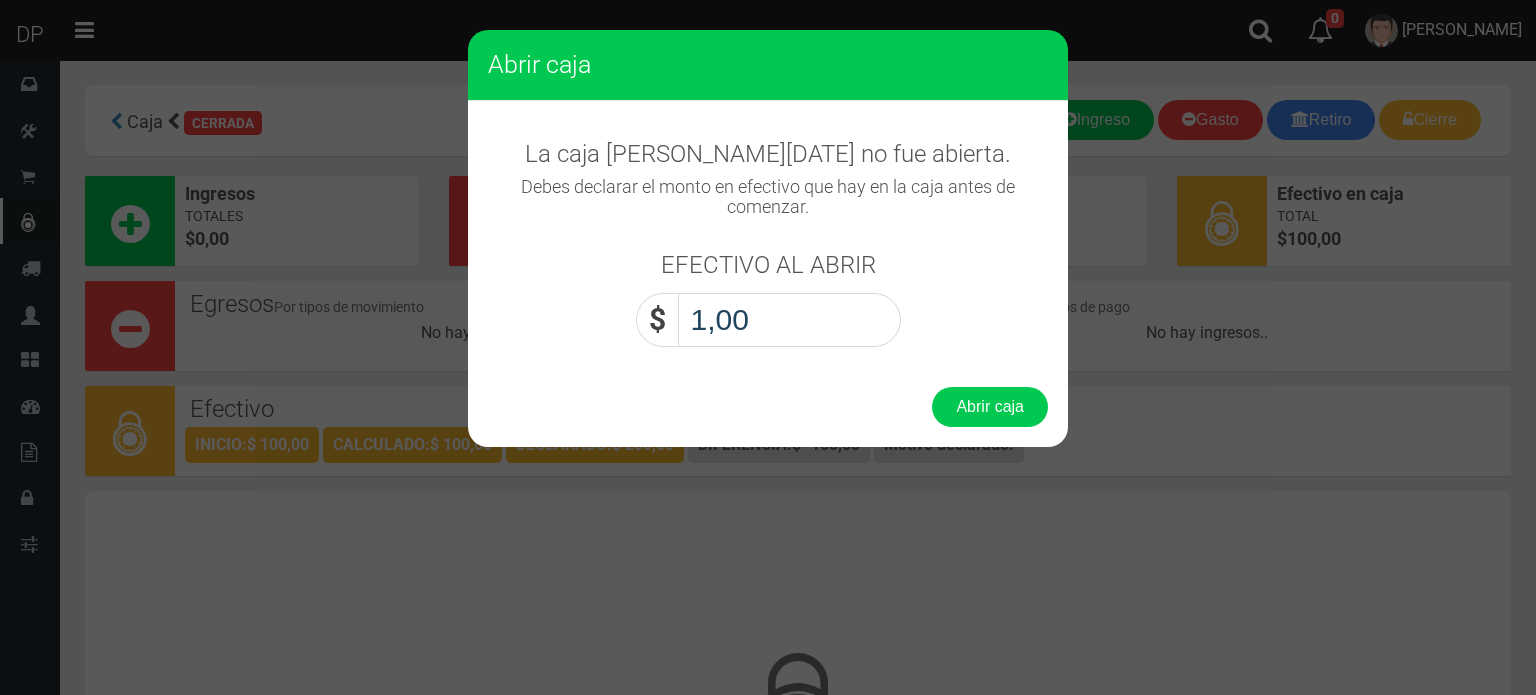 click on "Abrir caja" at bounding box center (990, 407) 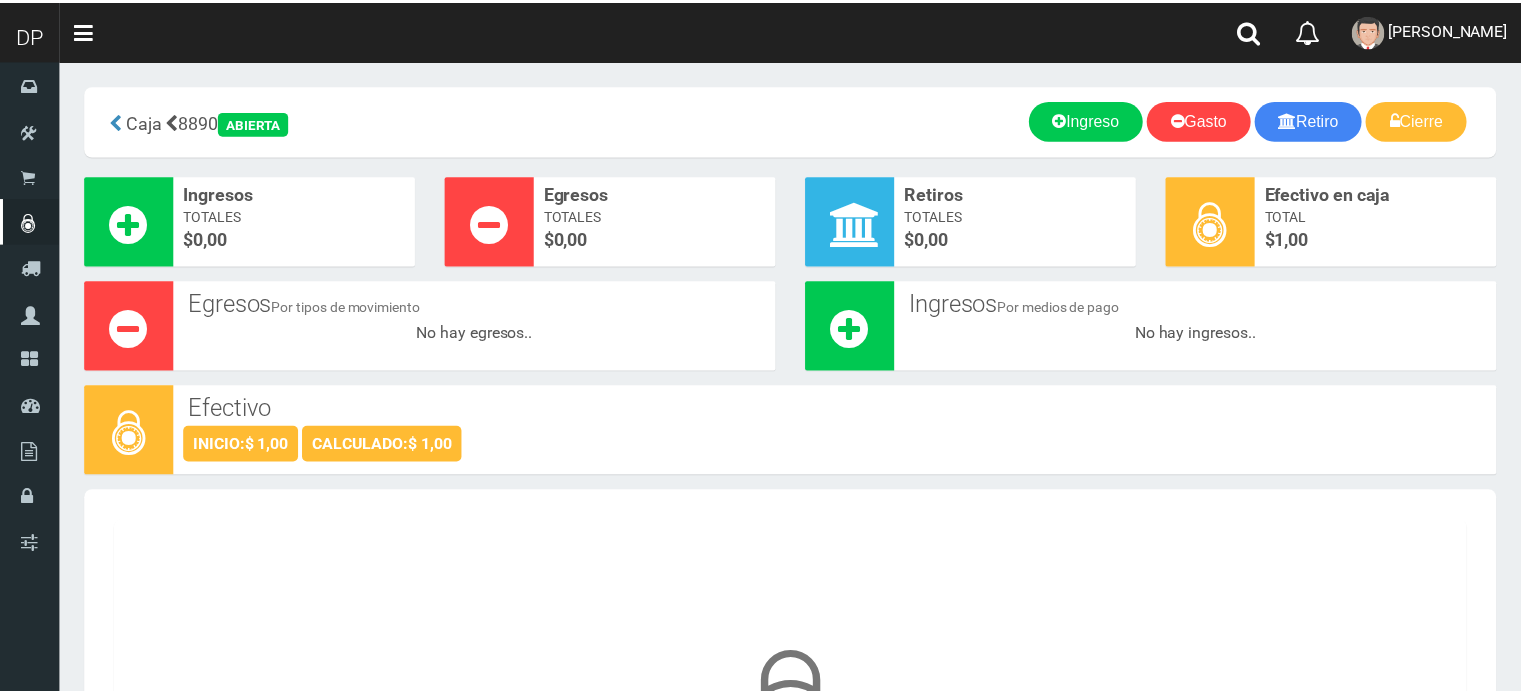 scroll, scrollTop: 0, scrollLeft: 0, axis: both 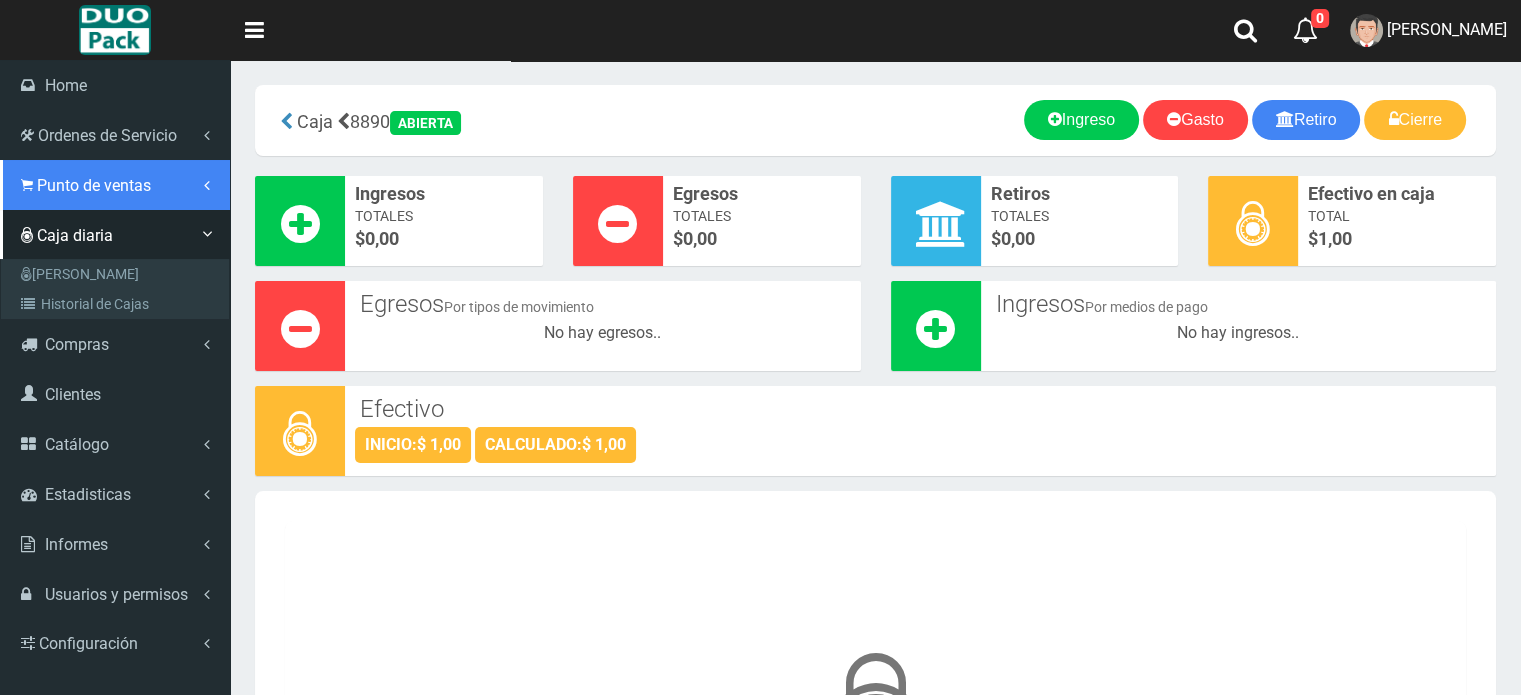 click on "Punto de ventas" at bounding box center [94, 185] 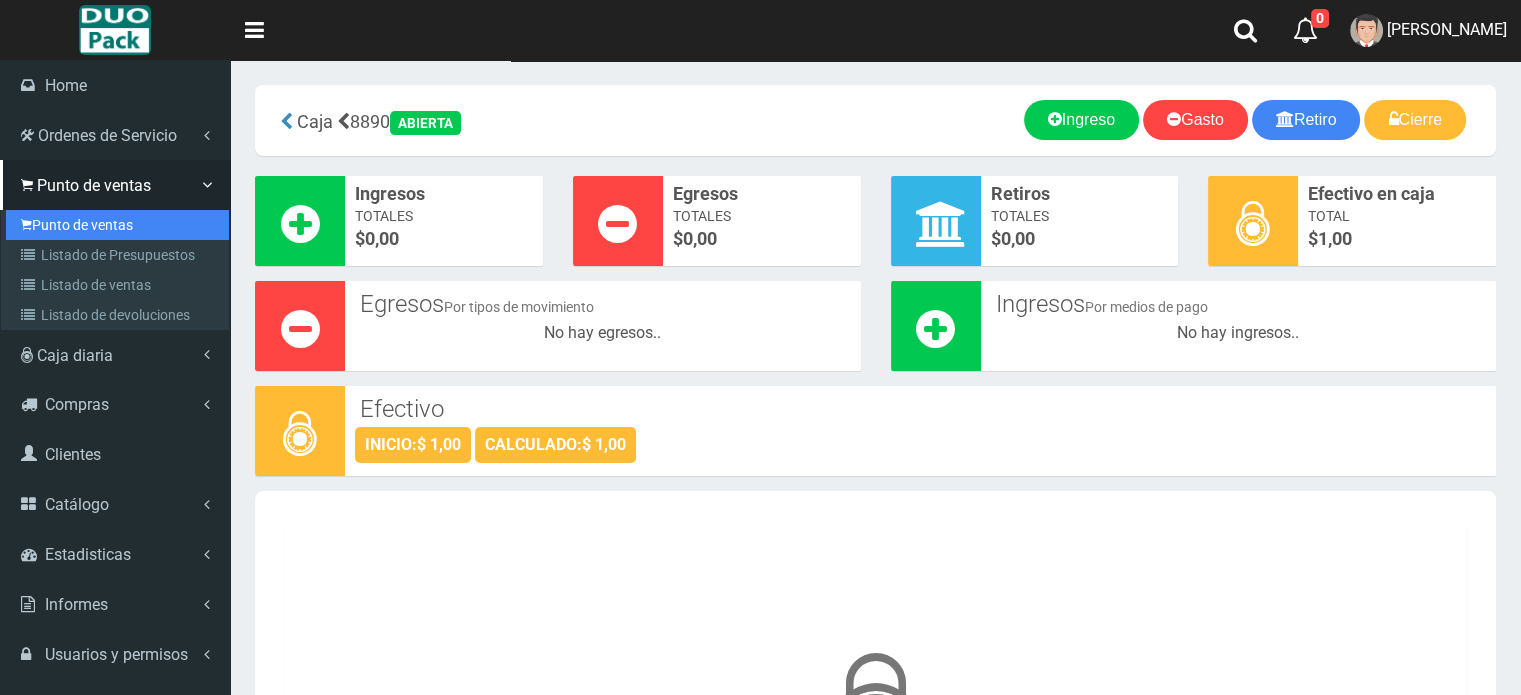 click on "Punto de ventas" at bounding box center [117, 225] 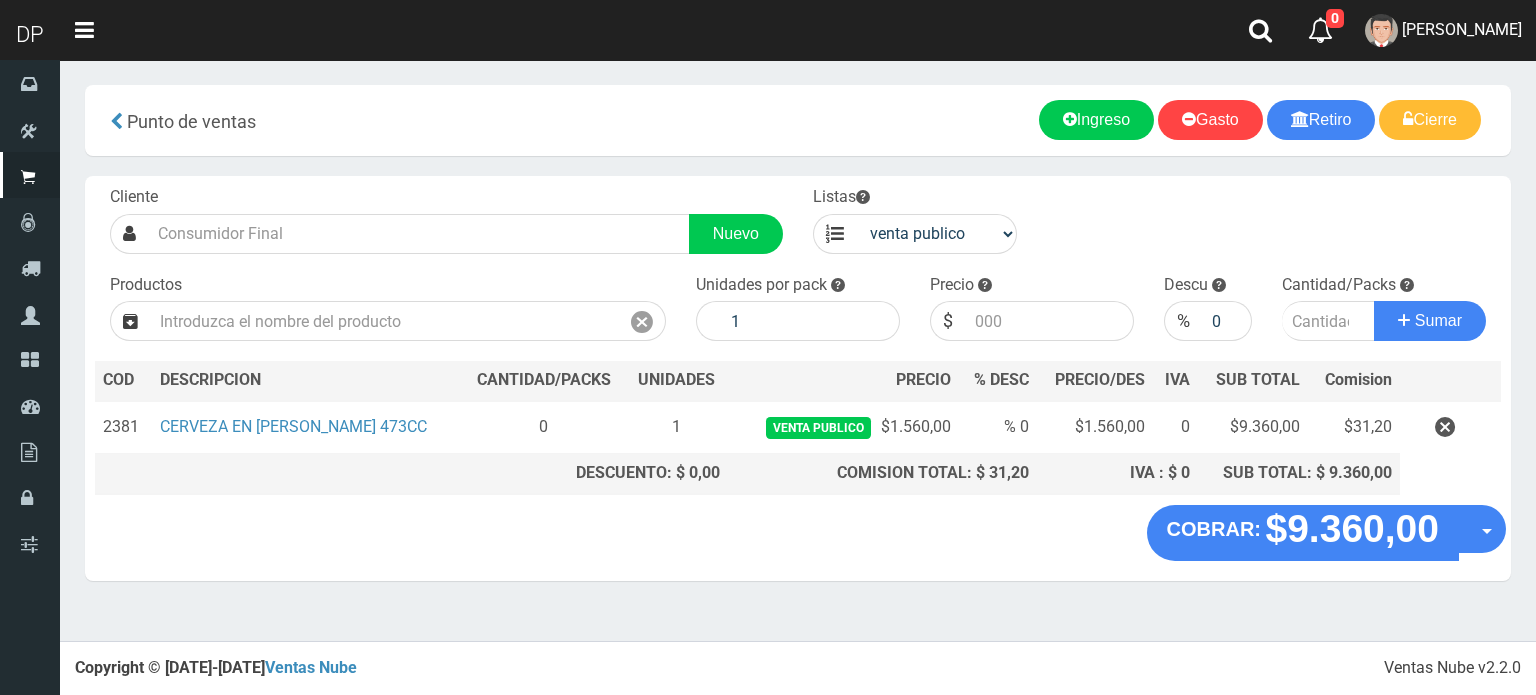 scroll, scrollTop: 0, scrollLeft: 0, axis: both 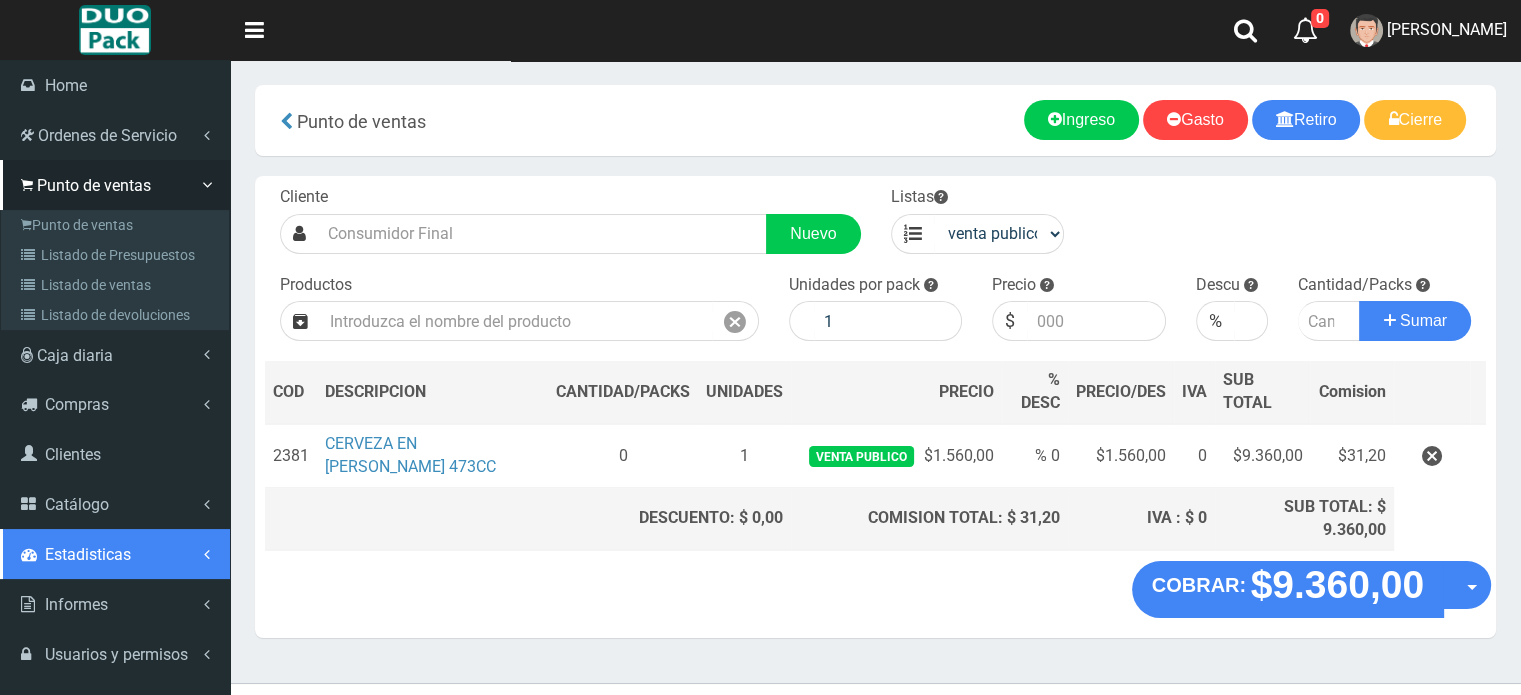 click on "Estadisticas" at bounding box center (88, 554) 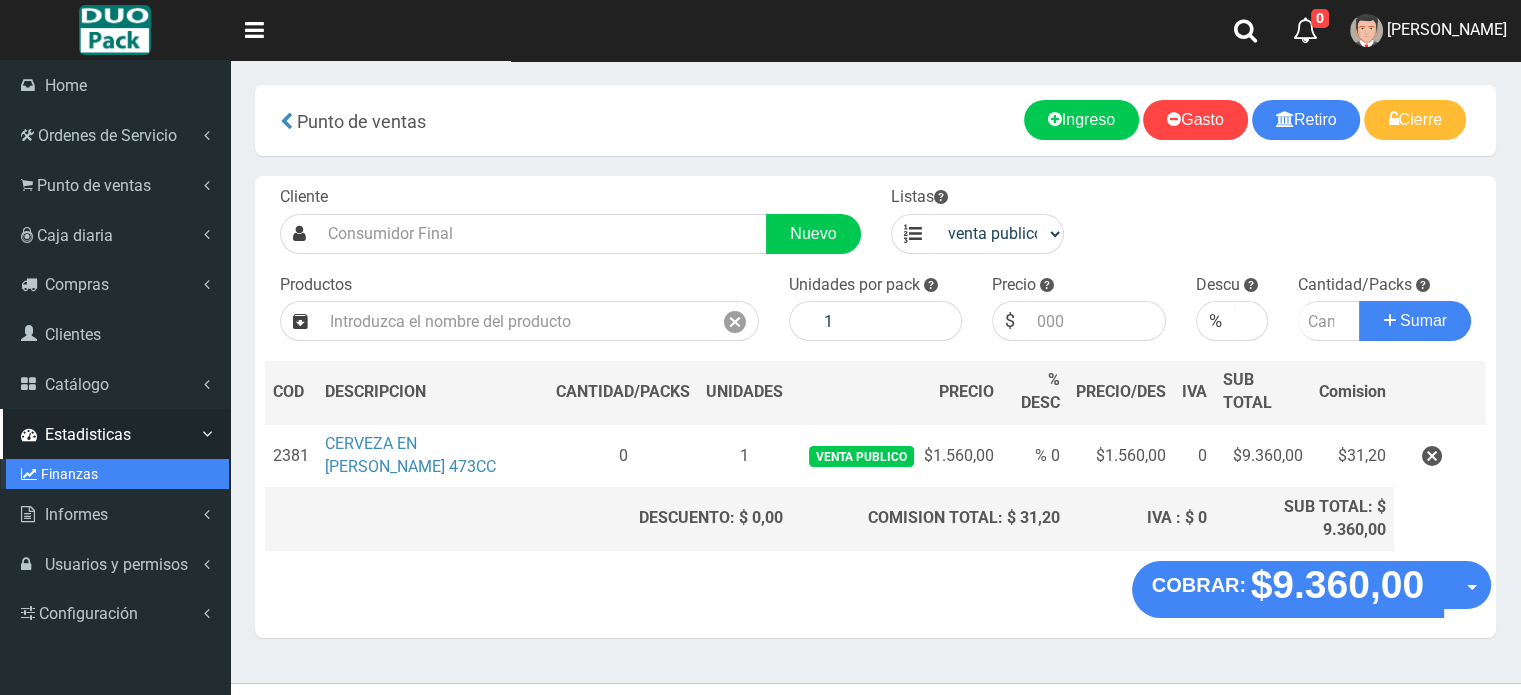 click on "Finanzas" at bounding box center (117, 474) 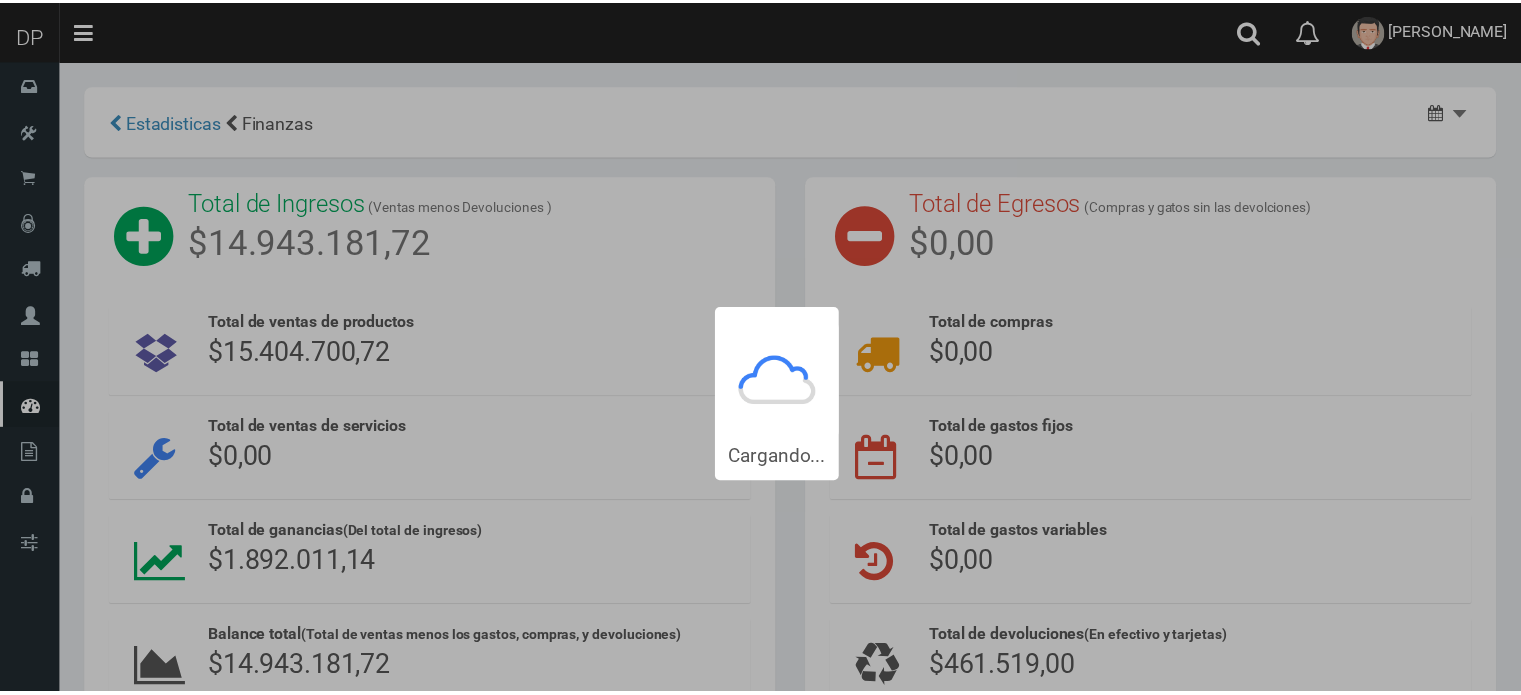 scroll, scrollTop: 0, scrollLeft: 0, axis: both 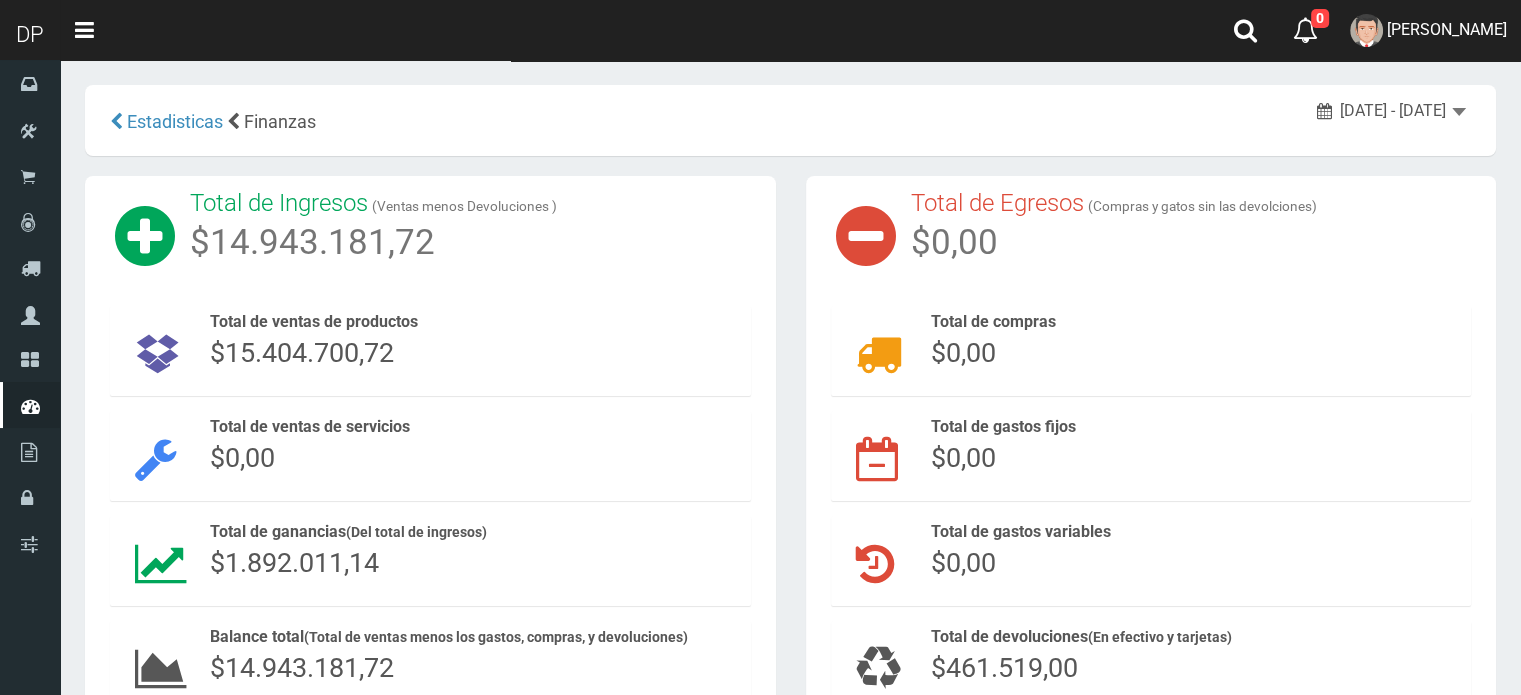 click on "[DATE] - [DATE]" at bounding box center [1393, 110] 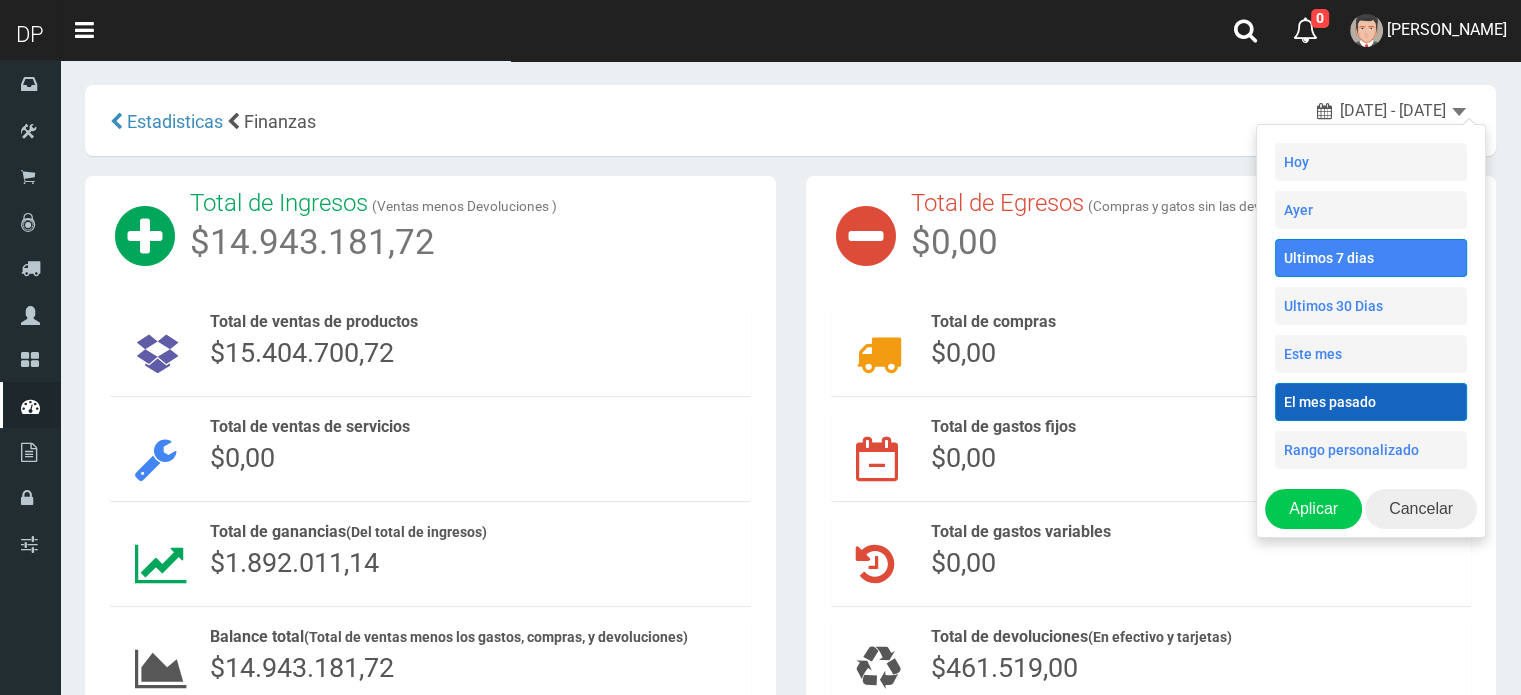 click on "El mes pasado" at bounding box center [1371, 402] 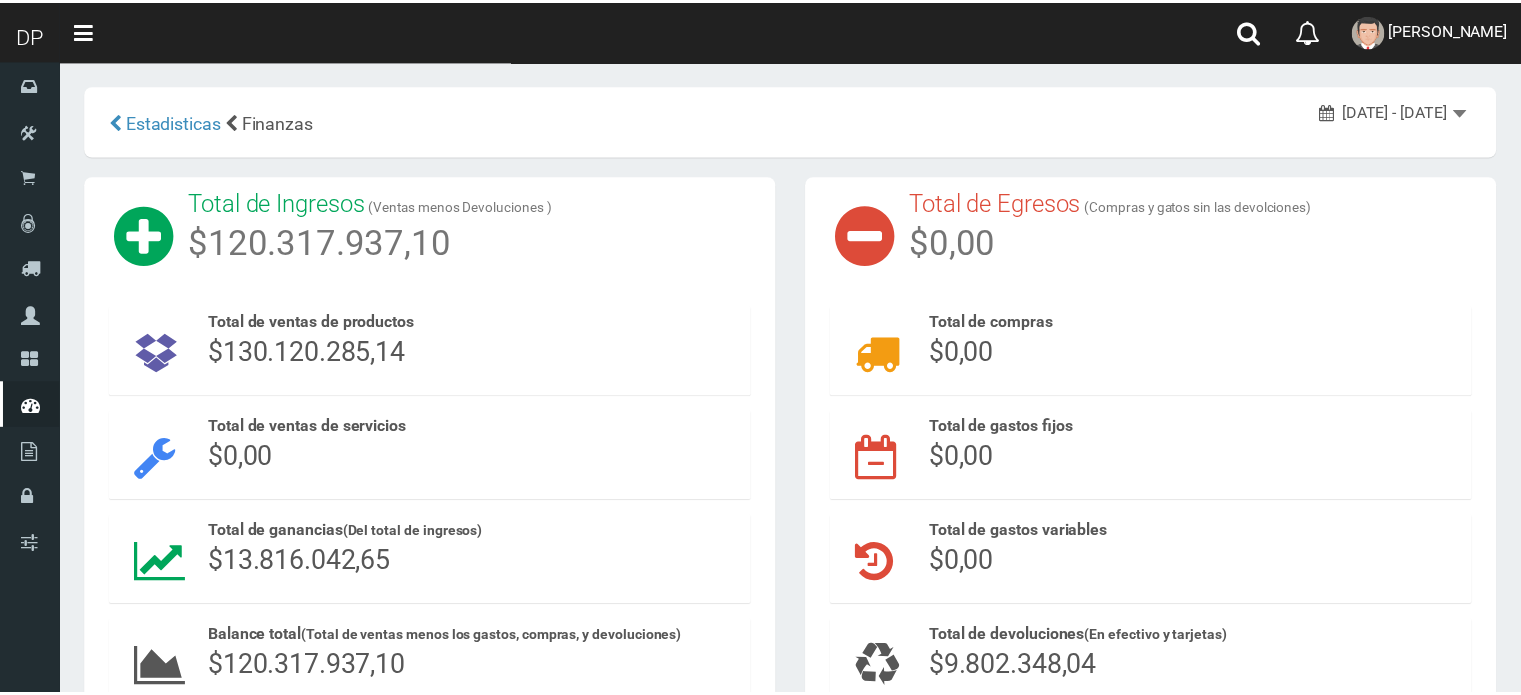 scroll, scrollTop: 0, scrollLeft: 0, axis: both 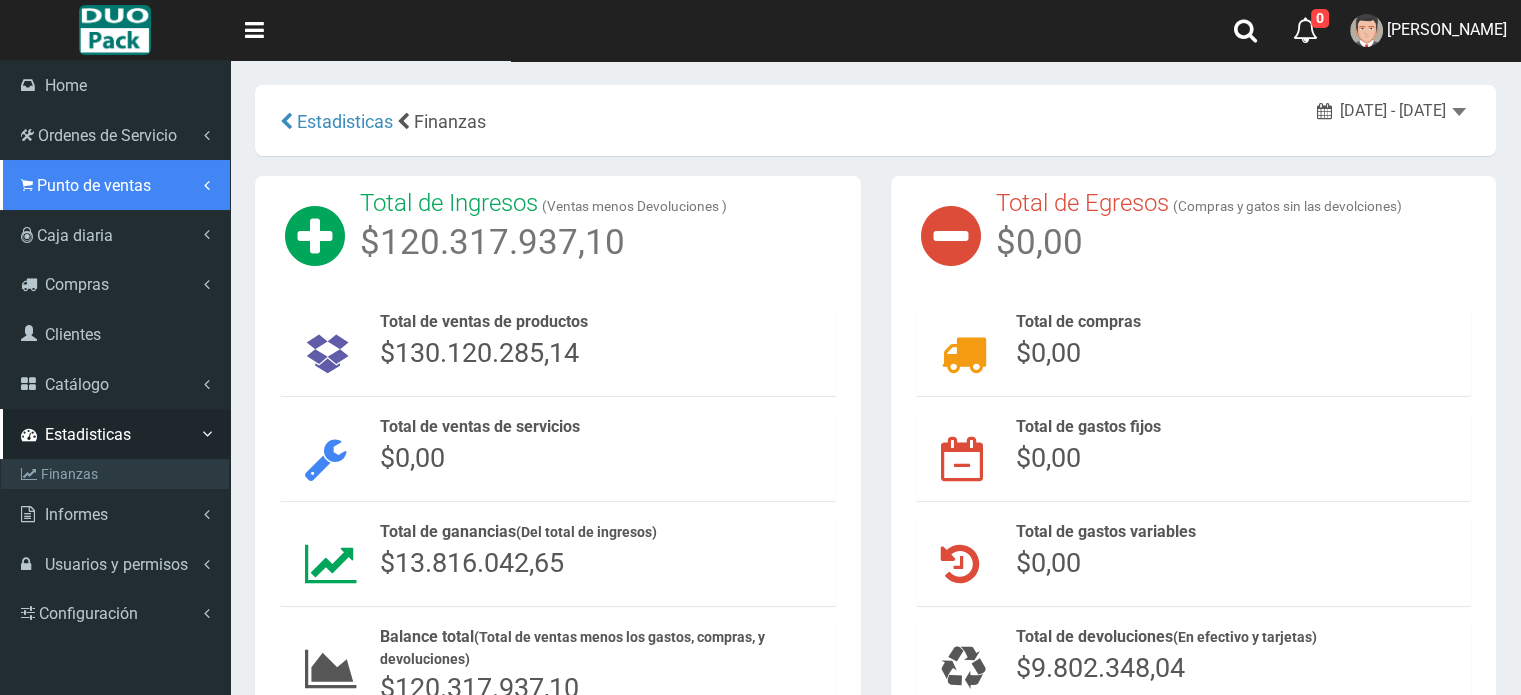 click on "Punto de ventas" at bounding box center [94, 185] 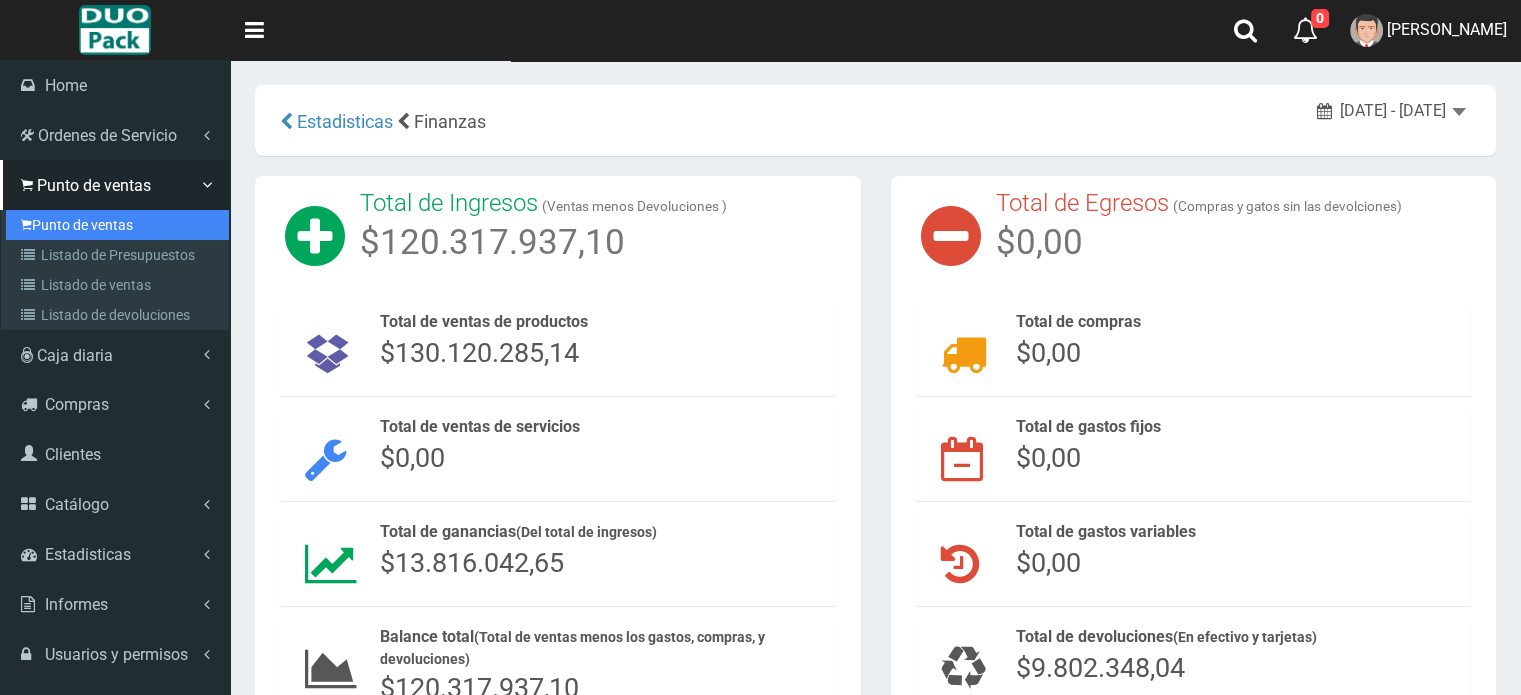 click on "Punto de ventas" at bounding box center (117, 225) 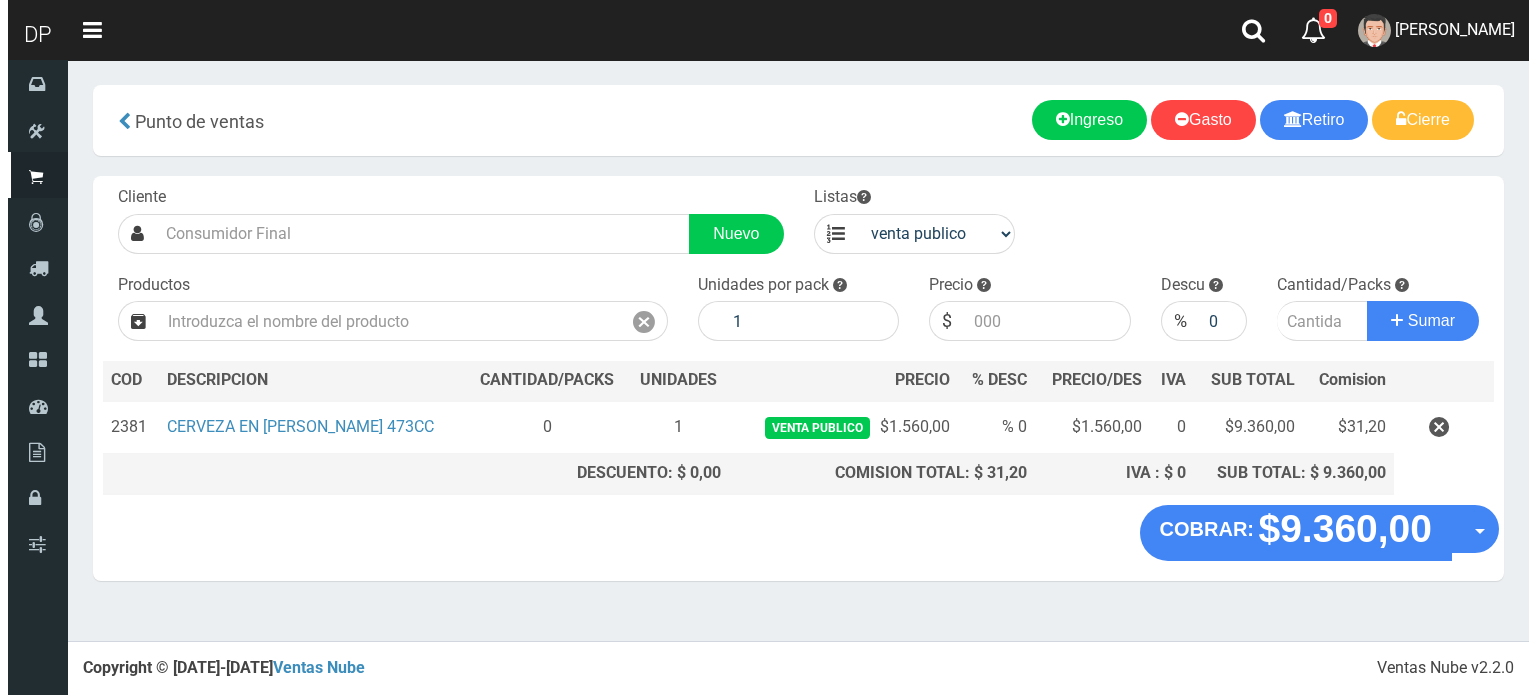 scroll, scrollTop: 0, scrollLeft: 0, axis: both 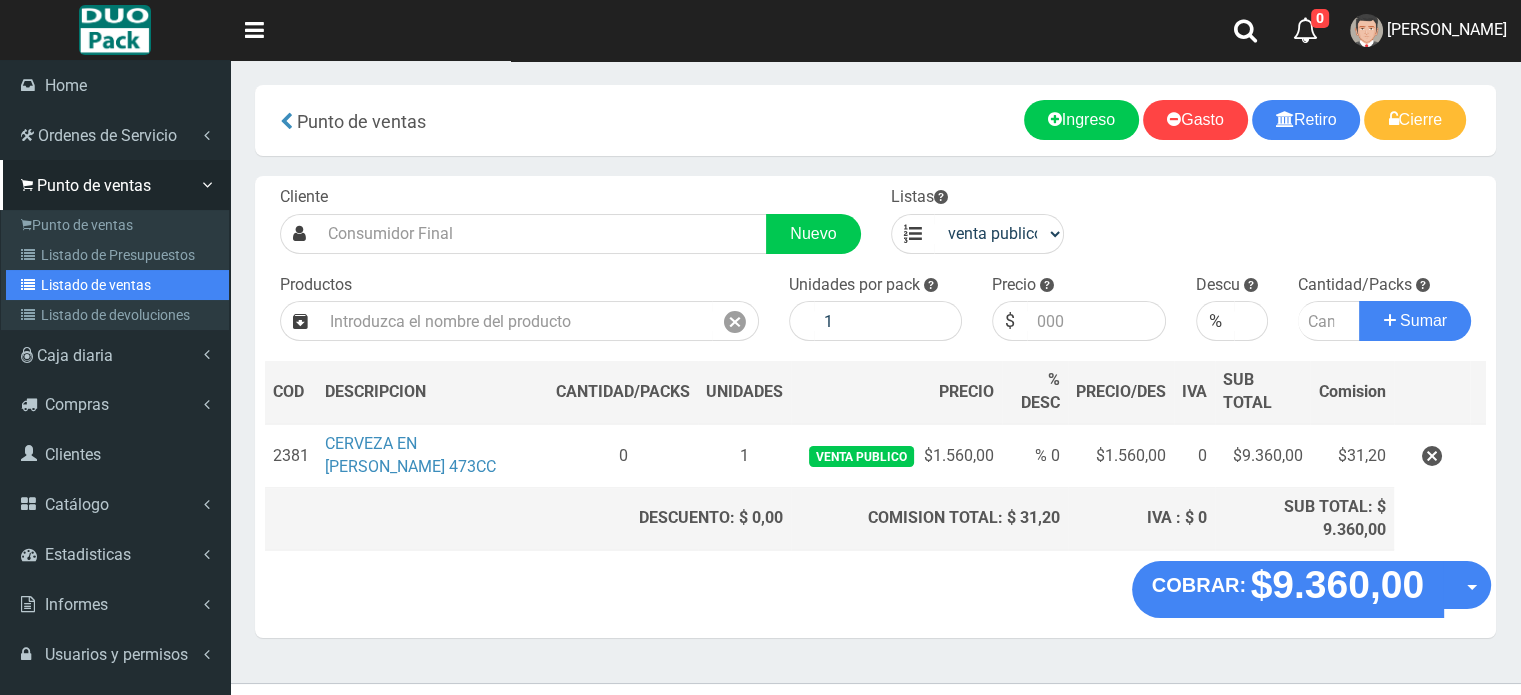 click on "Listado de ventas" at bounding box center [117, 285] 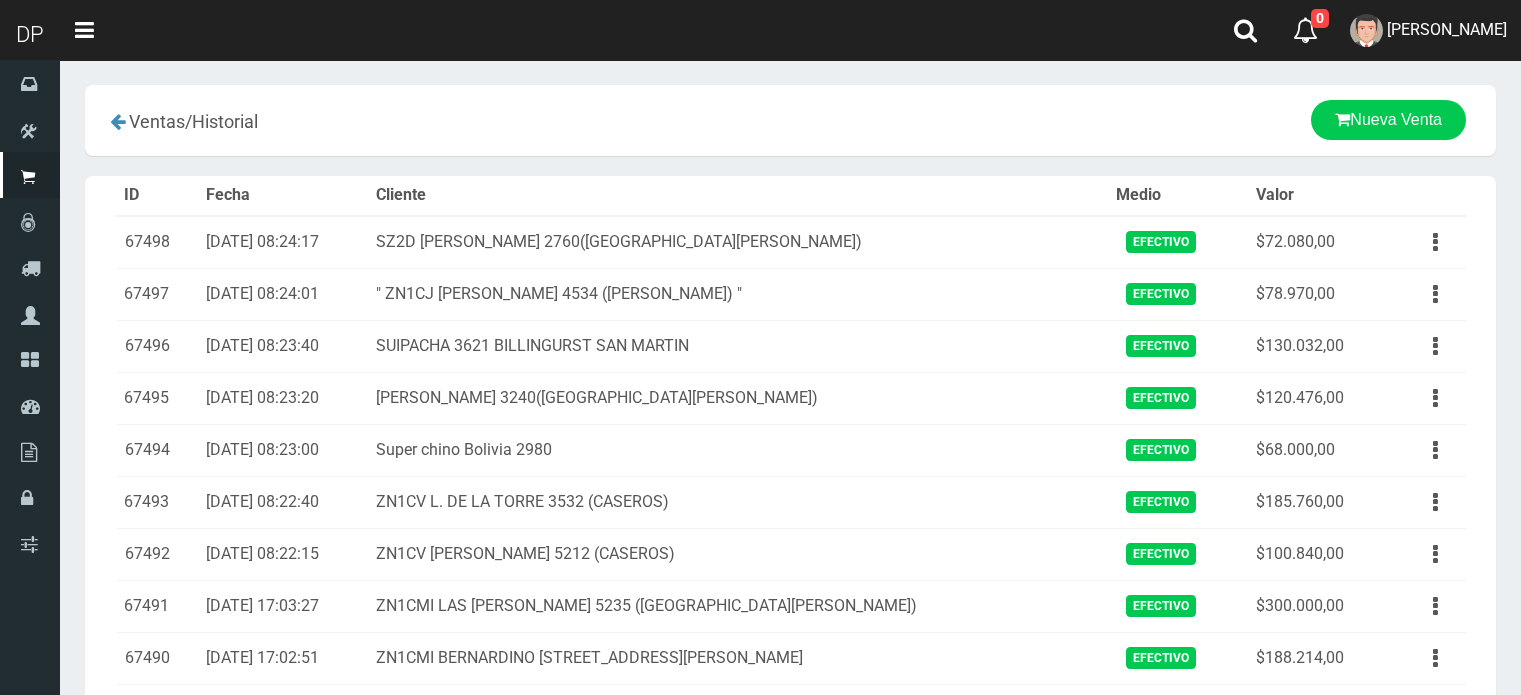 scroll, scrollTop: 0, scrollLeft: 0, axis: both 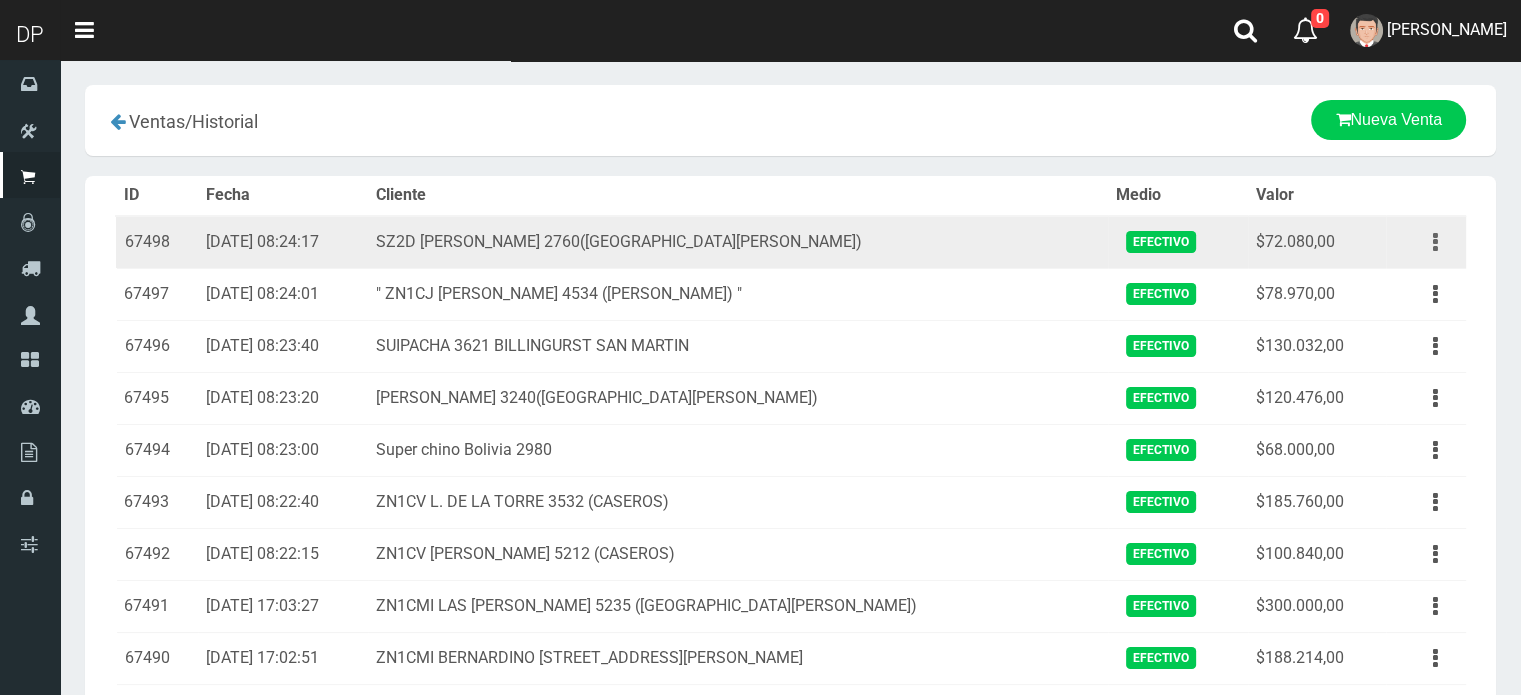 click at bounding box center (1435, 242) 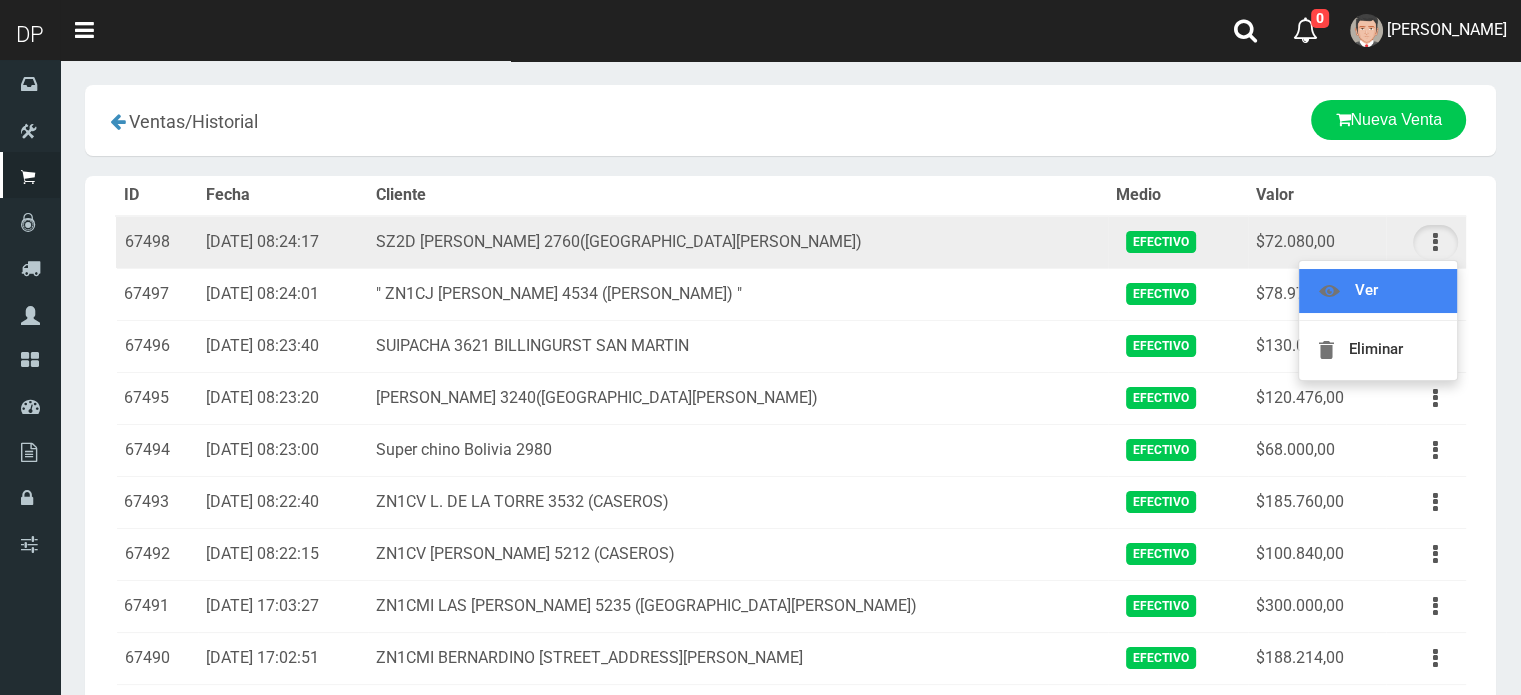 click on "Ver" at bounding box center [1378, 291] 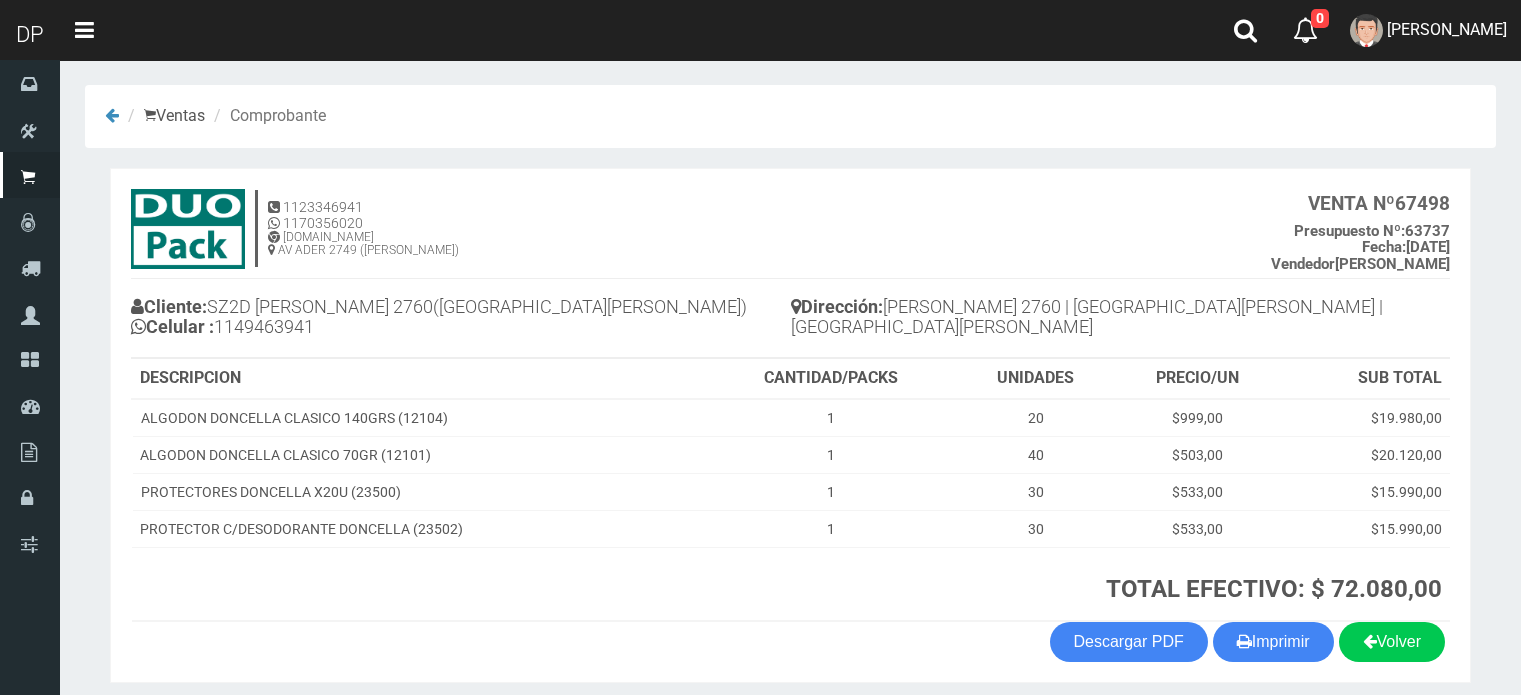 scroll, scrollTop: 0, scrollLeft: 0, axis: both 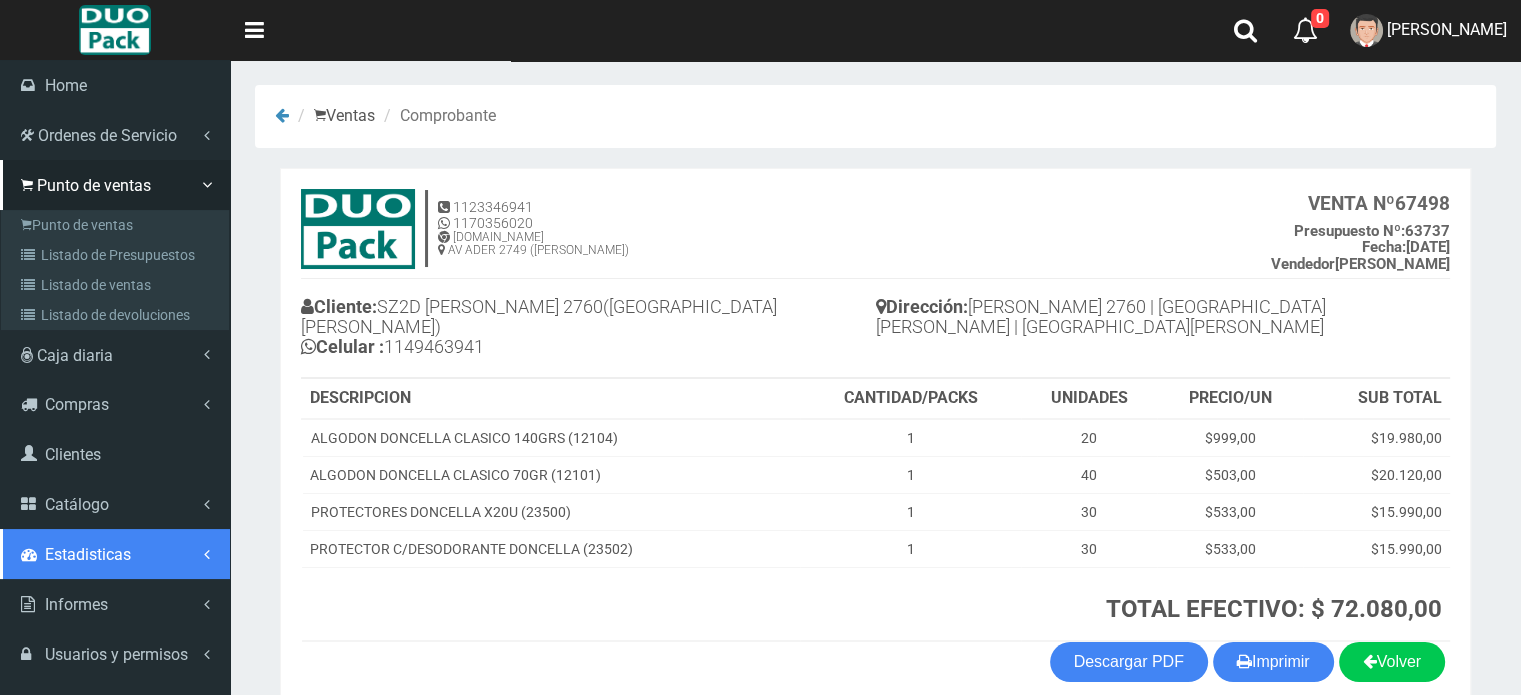 click on "Estadisticas" at bounding box center [88, 554] 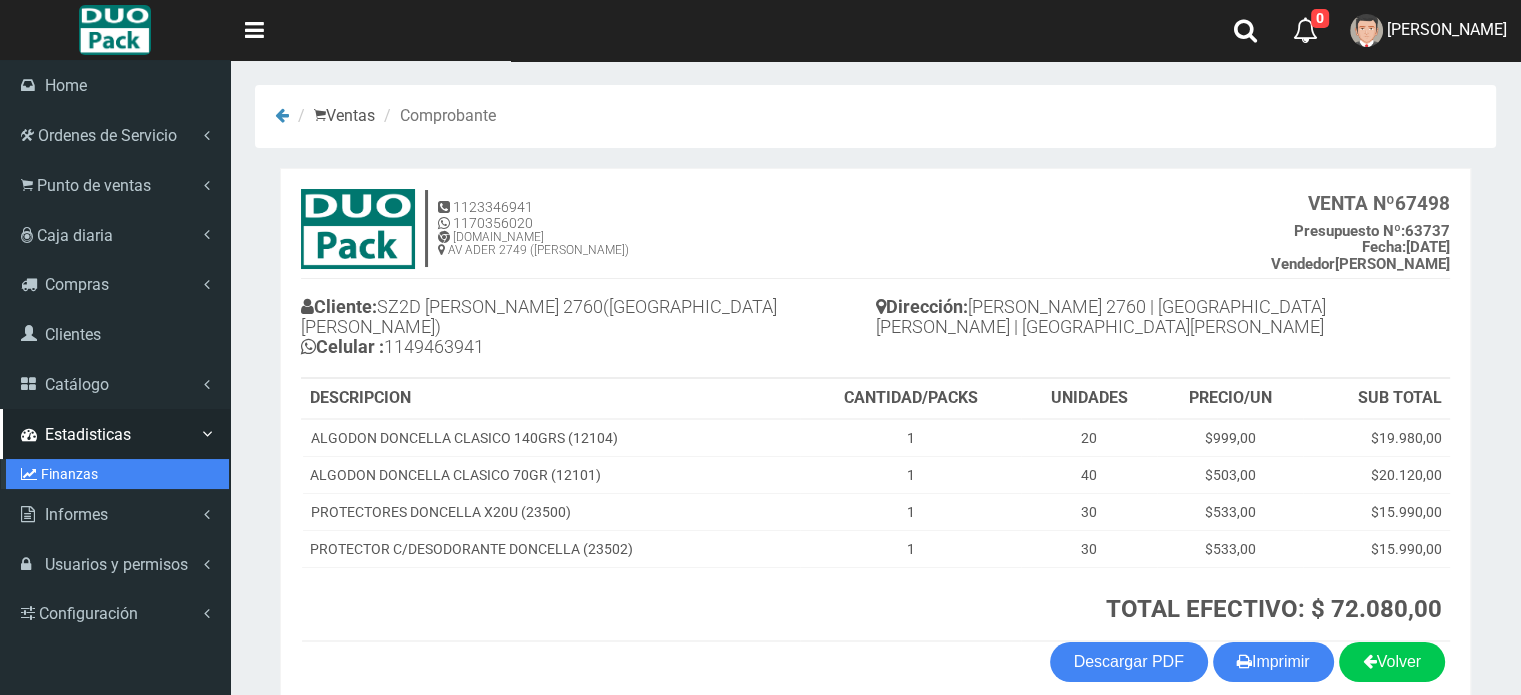 click on "Finanzas" at bounding box center (117, 474) 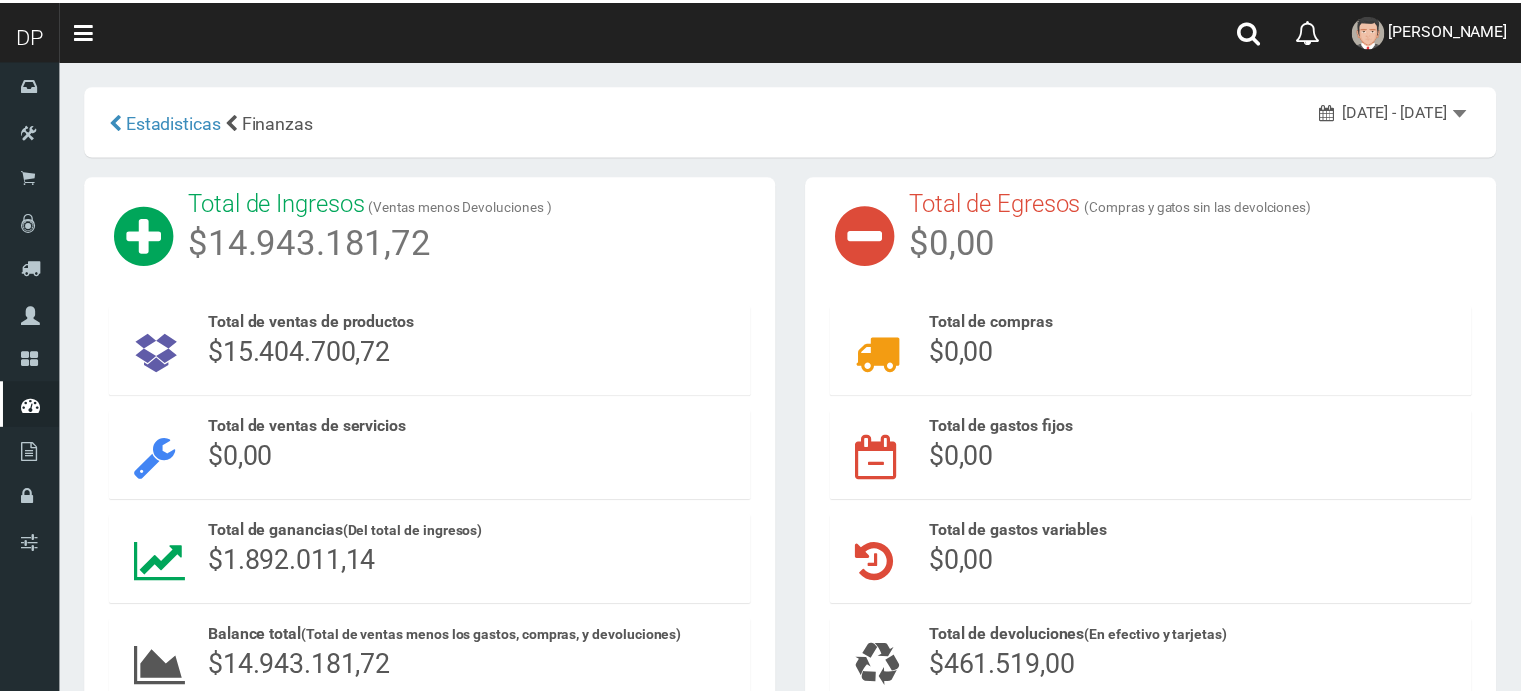 scroll, scrollTop: 0, scrollLeft: 0, axis: both 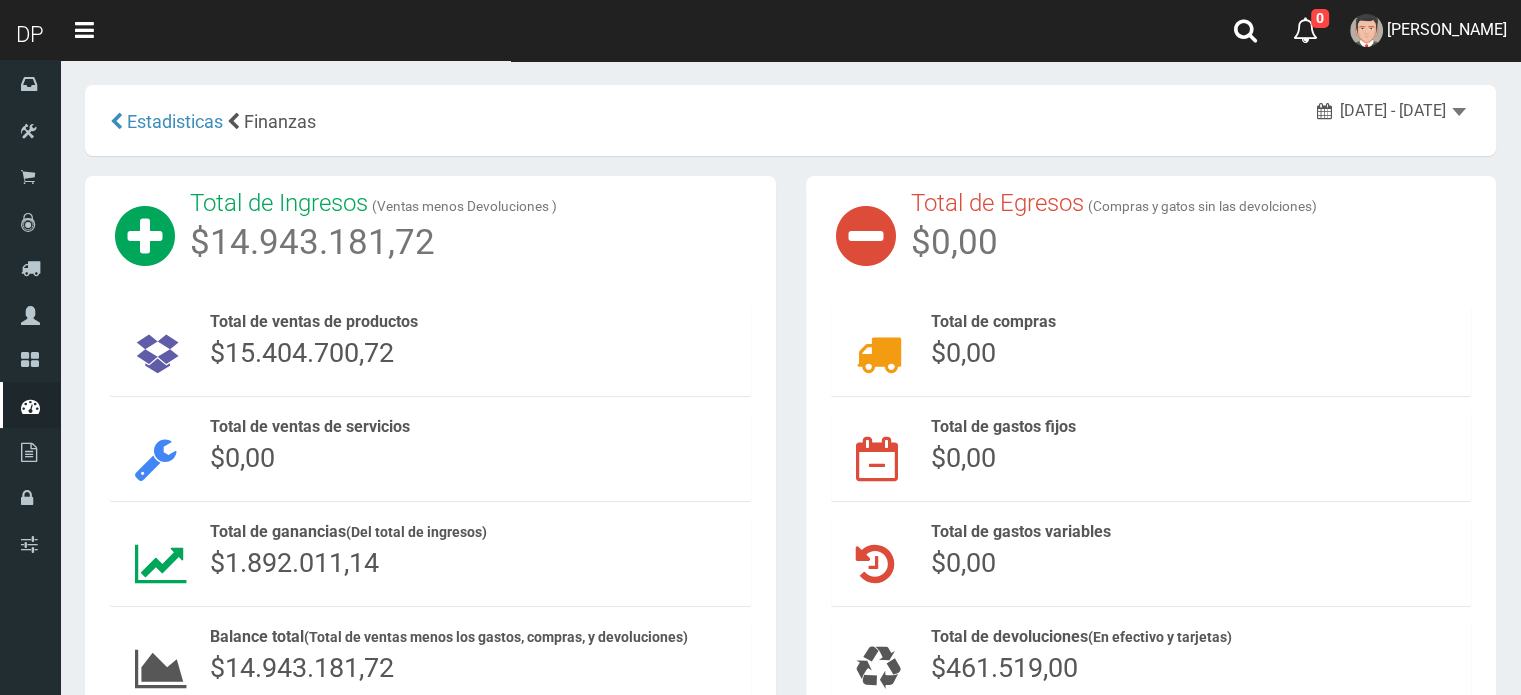 click on "June 26, 2025 - July 2, 2025" at bounding box center [1391, 111] 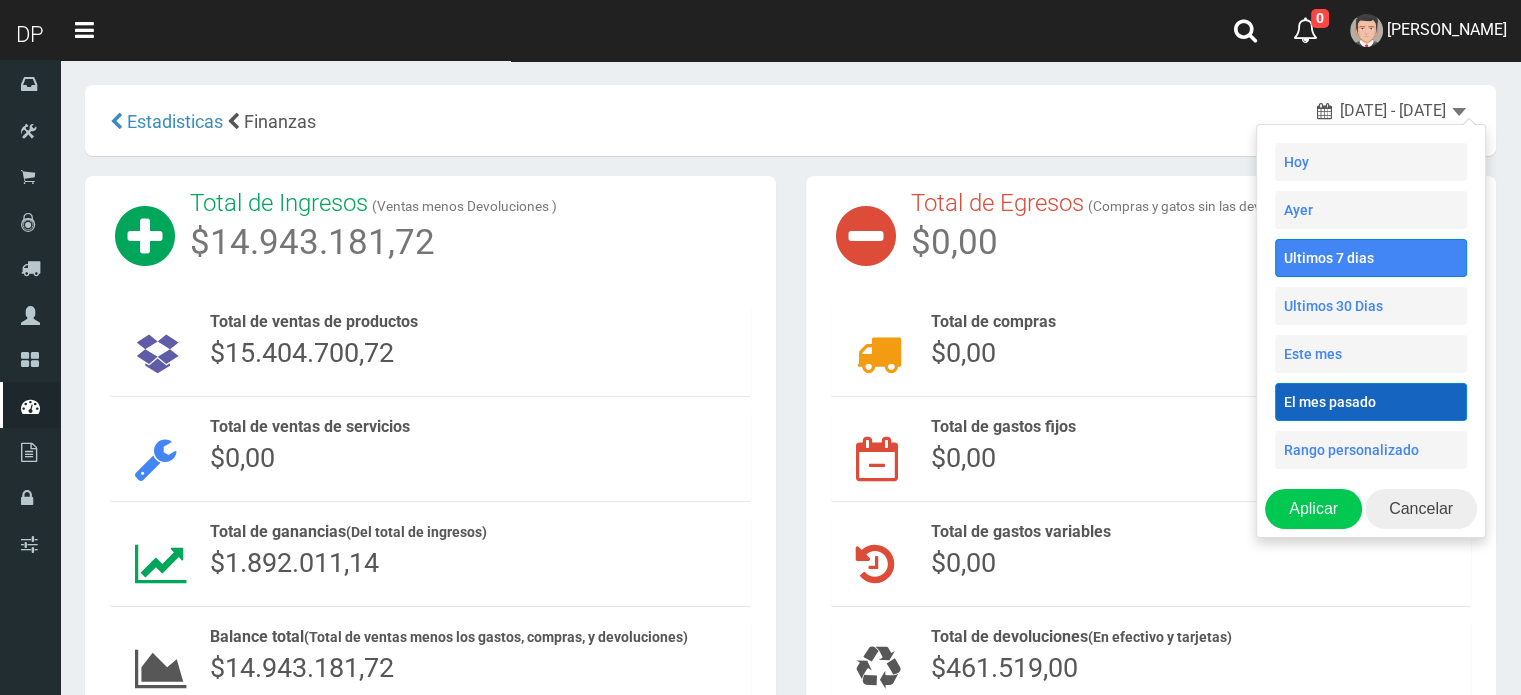 click on "El mes pasado" at bounding box center [1371, 402] 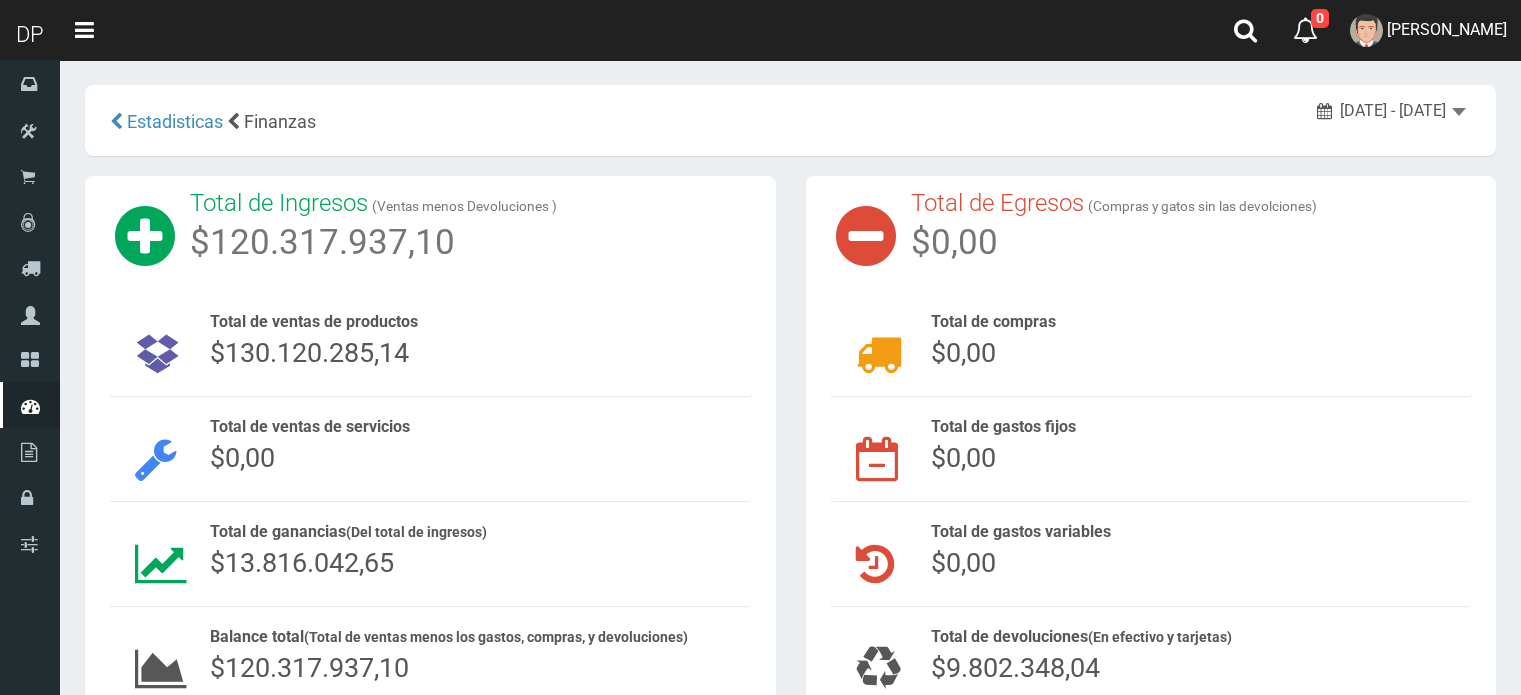 scroll, scrollTop: 0, scrollLeft: 0, axis: both 